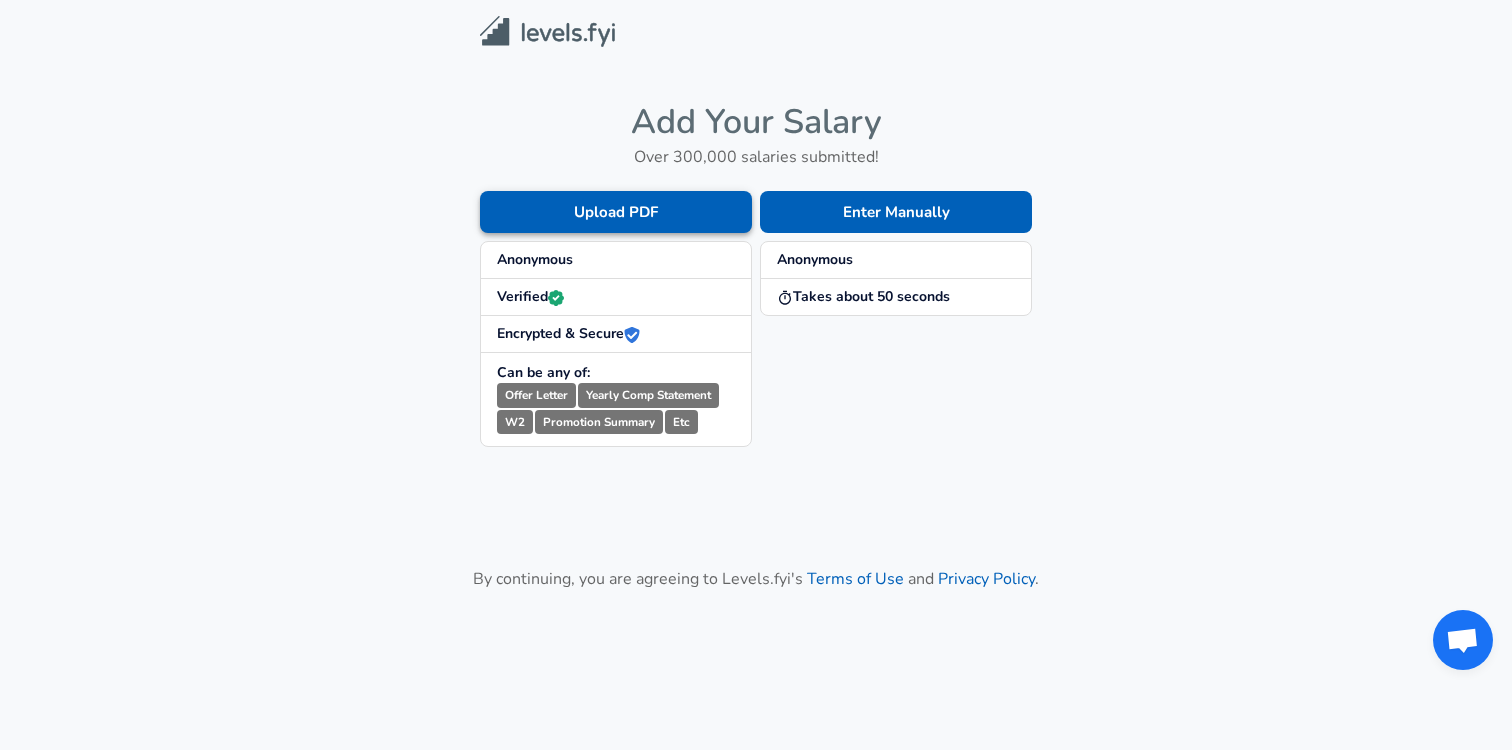 scroll, scrollTop: 0, scrollLeft: 0, axis: both 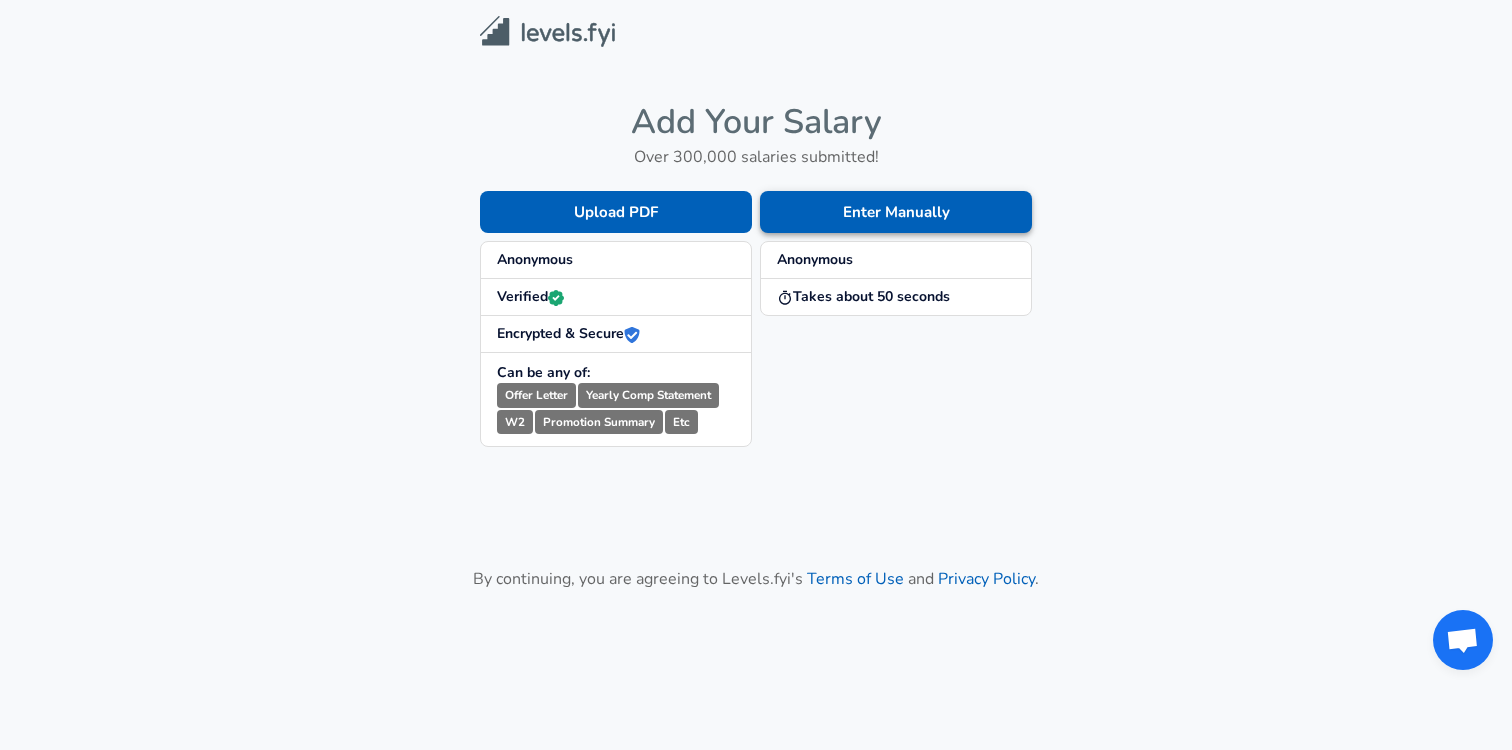 click on "Enter Manually" at bounding box center (896, 212) 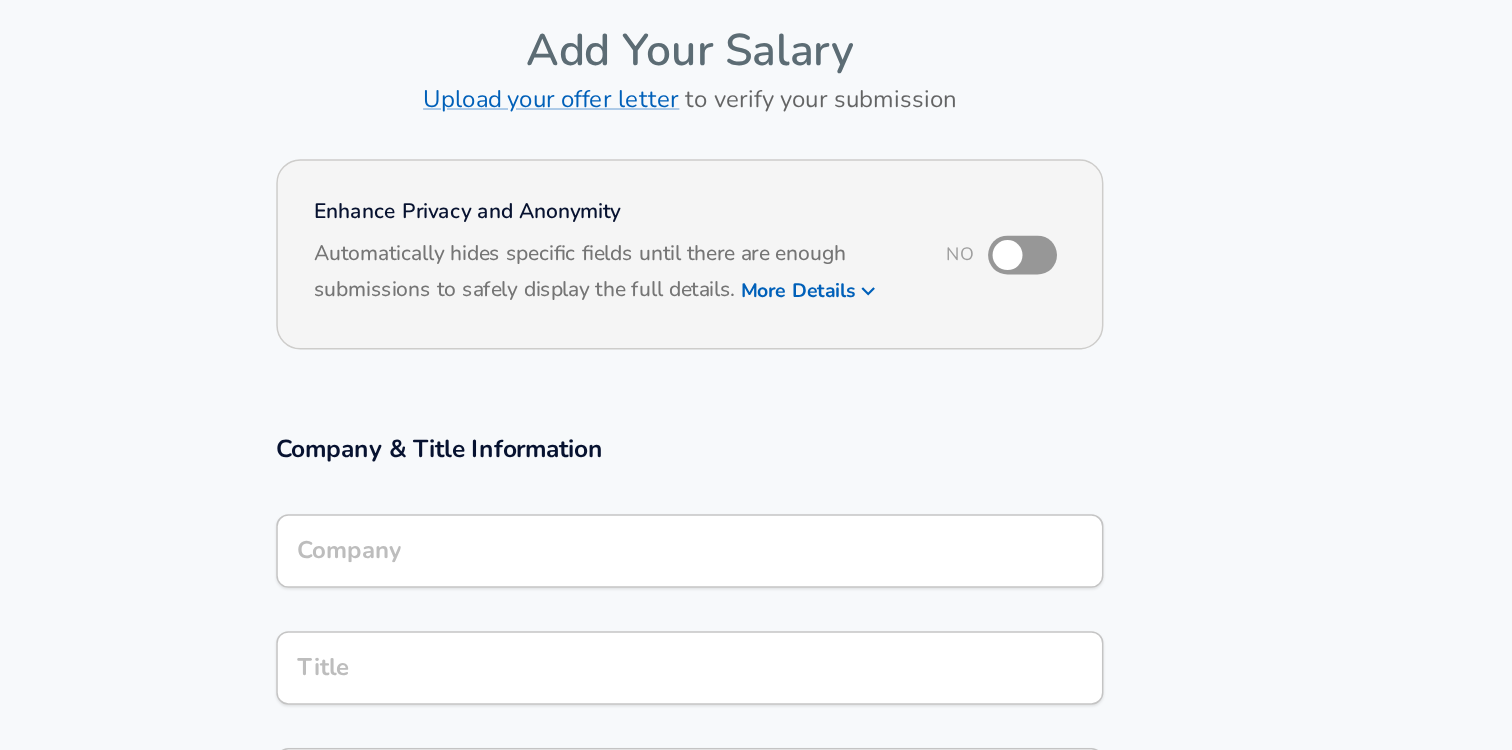 click 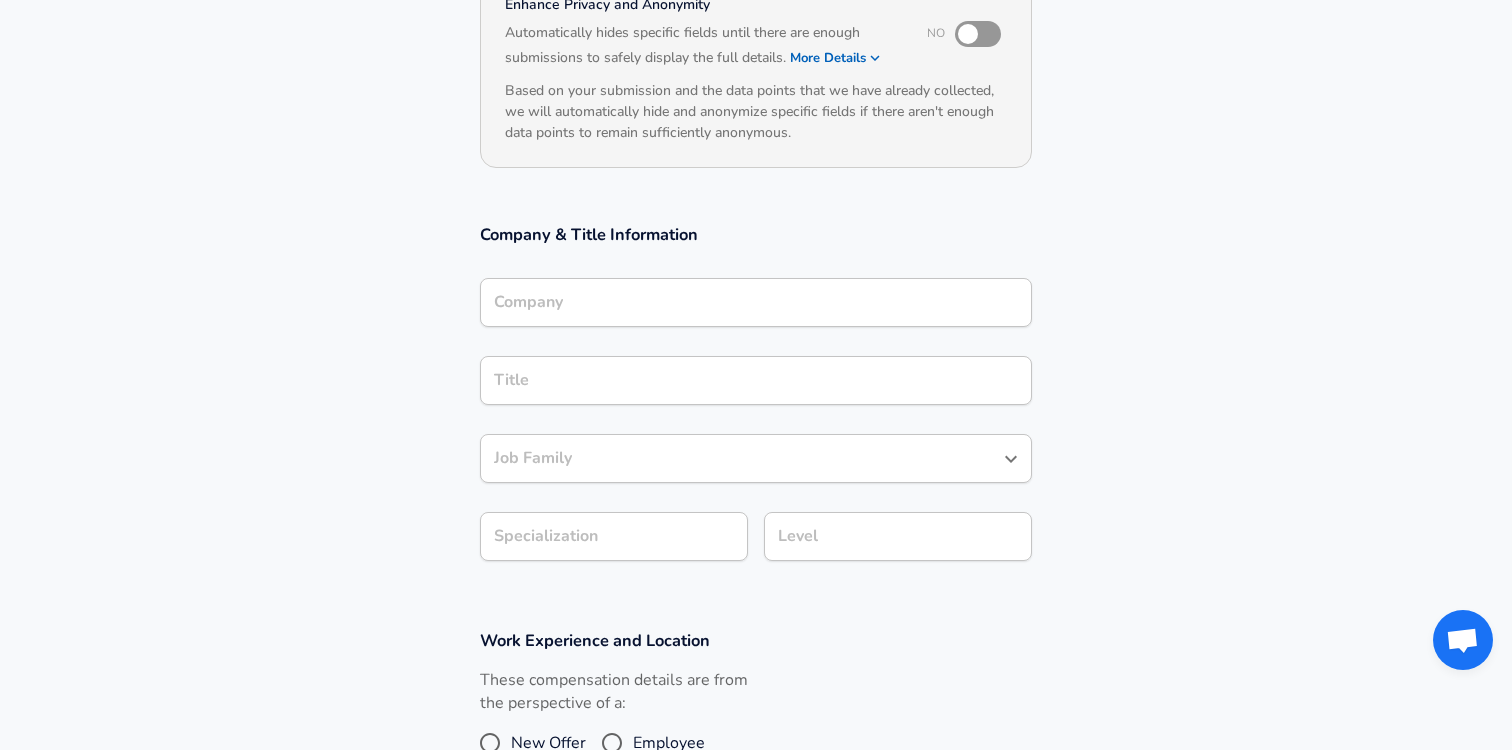 click on "Company" at bounding box center [756, 302] 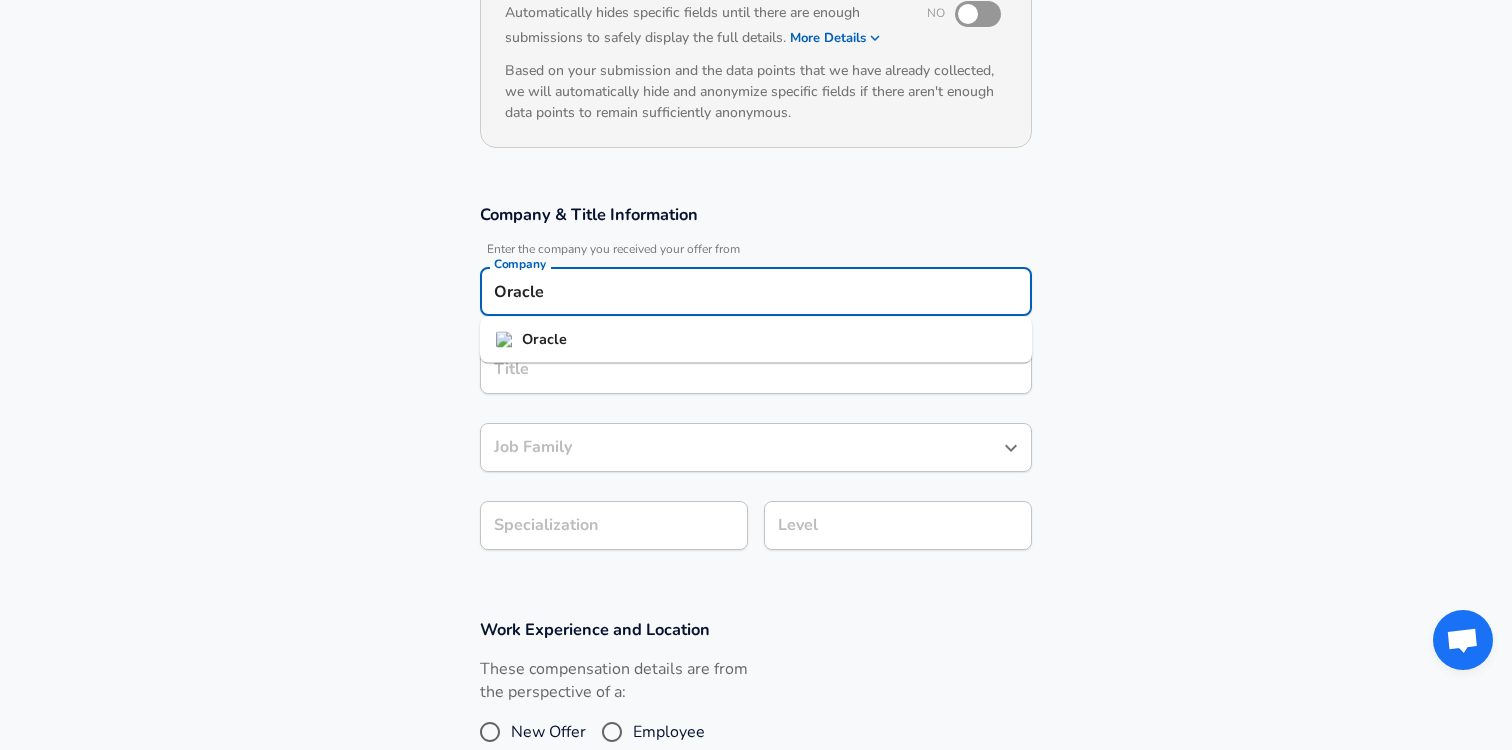 click on "Oracle" at bounding box center [756, 340] 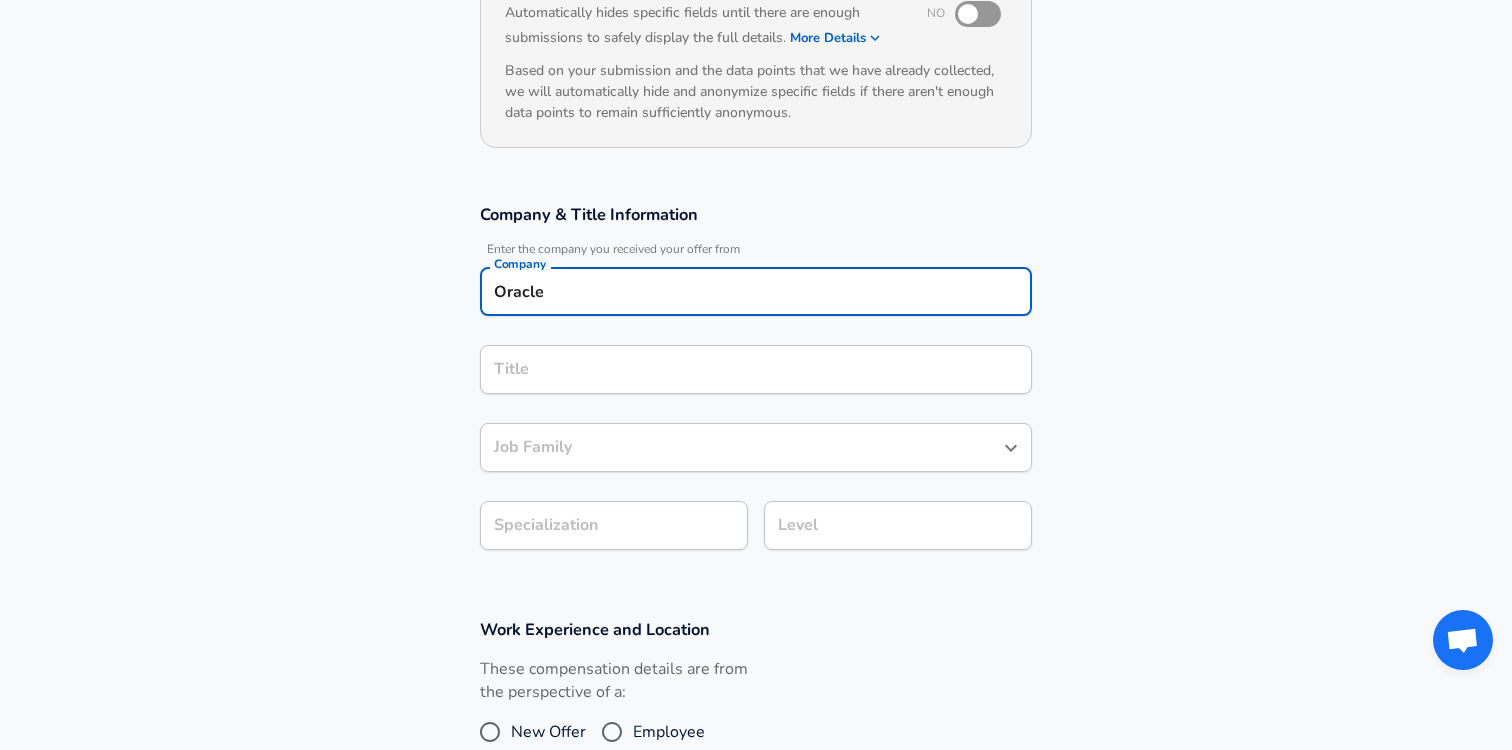 type on "Oracle" 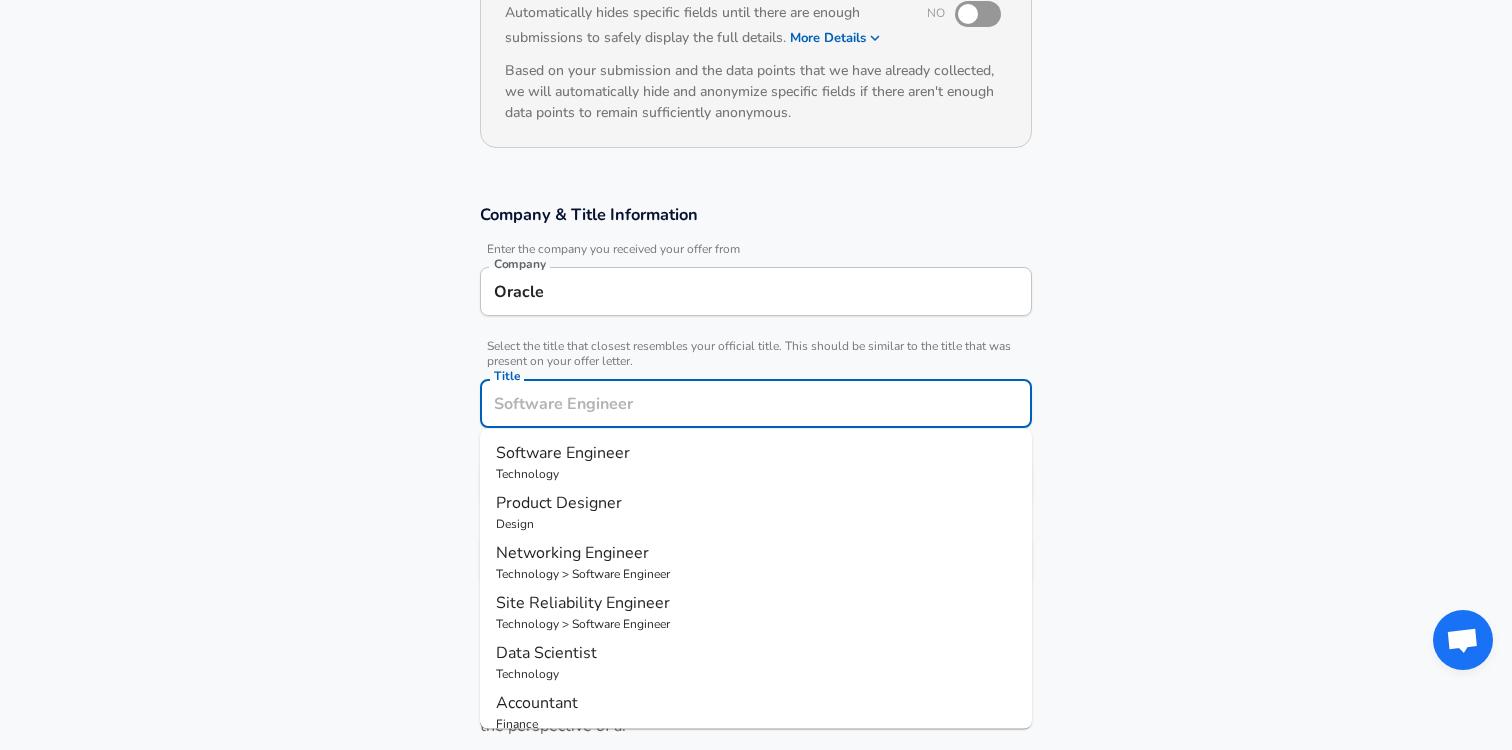 scroll, scrollTop: 287, scrollLeft: 0, axis: vertical 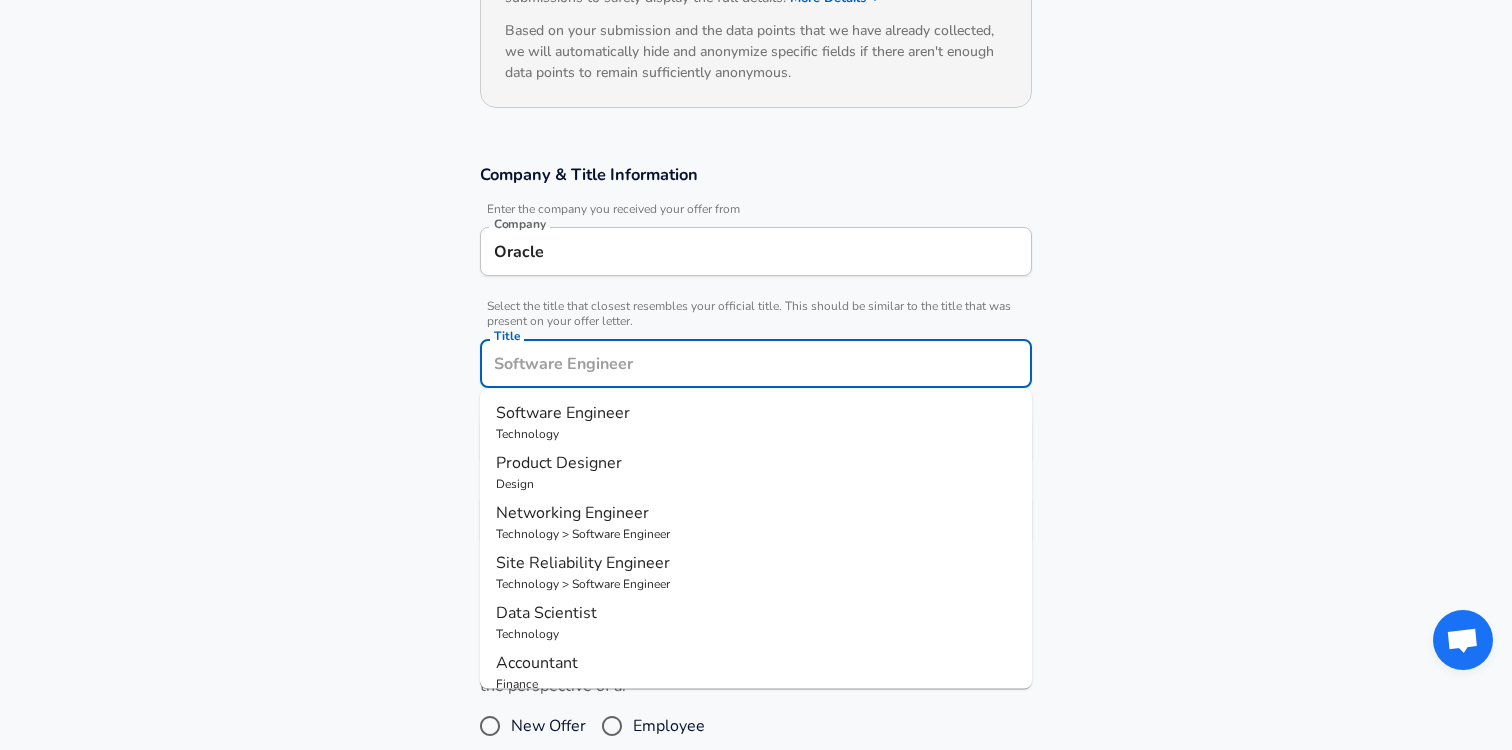 click on "Title" at bounding box center (756, 363) 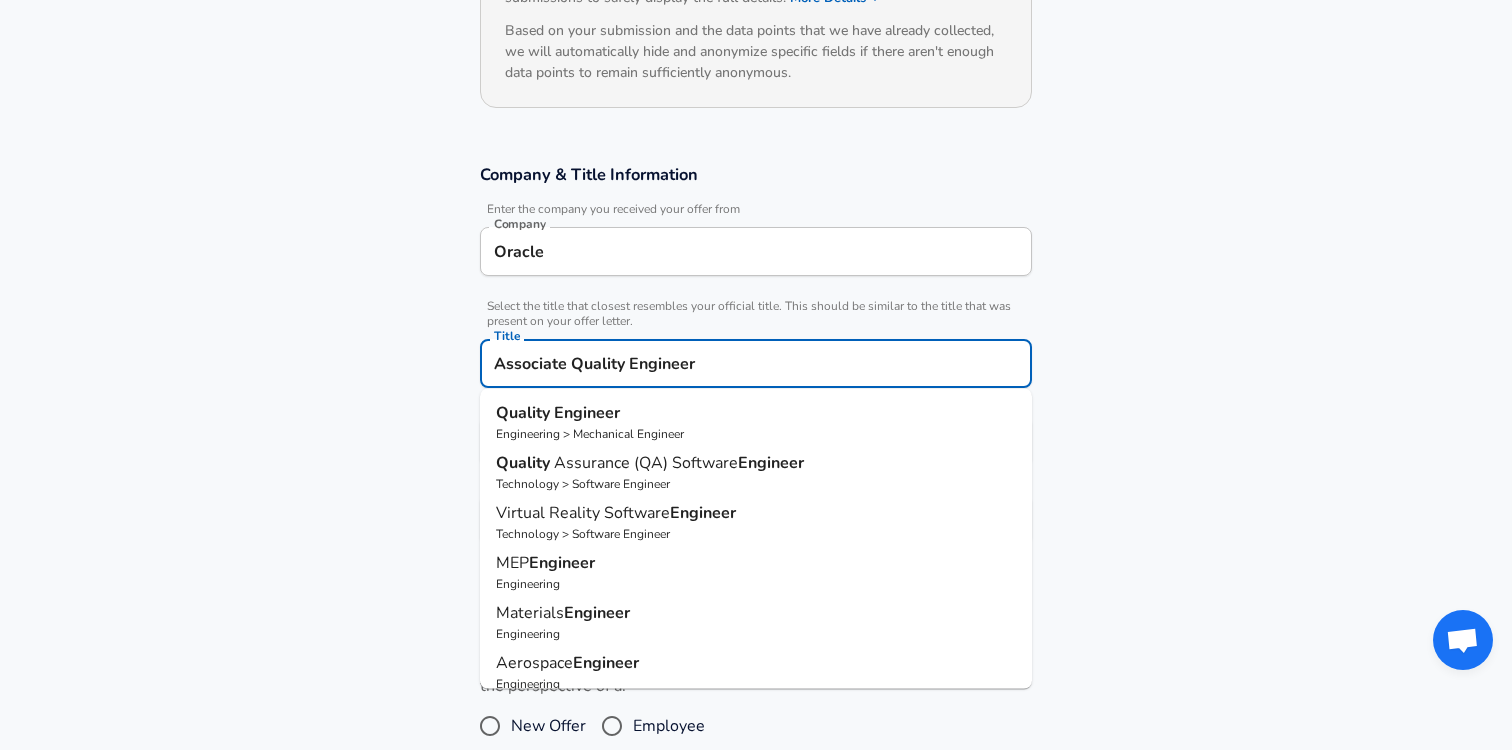 type on "Associate Quality Engineer" 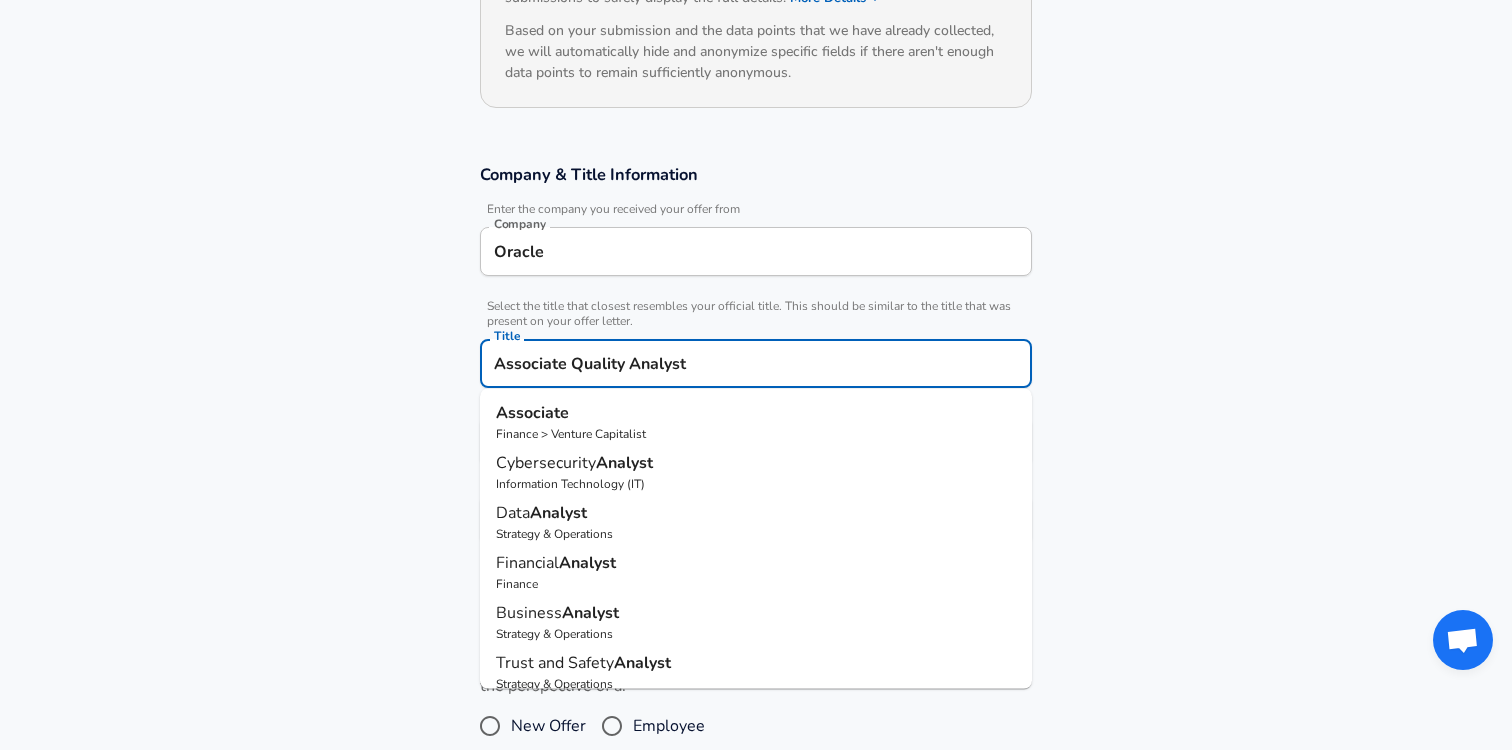 type on "Associate Quality Analyst" 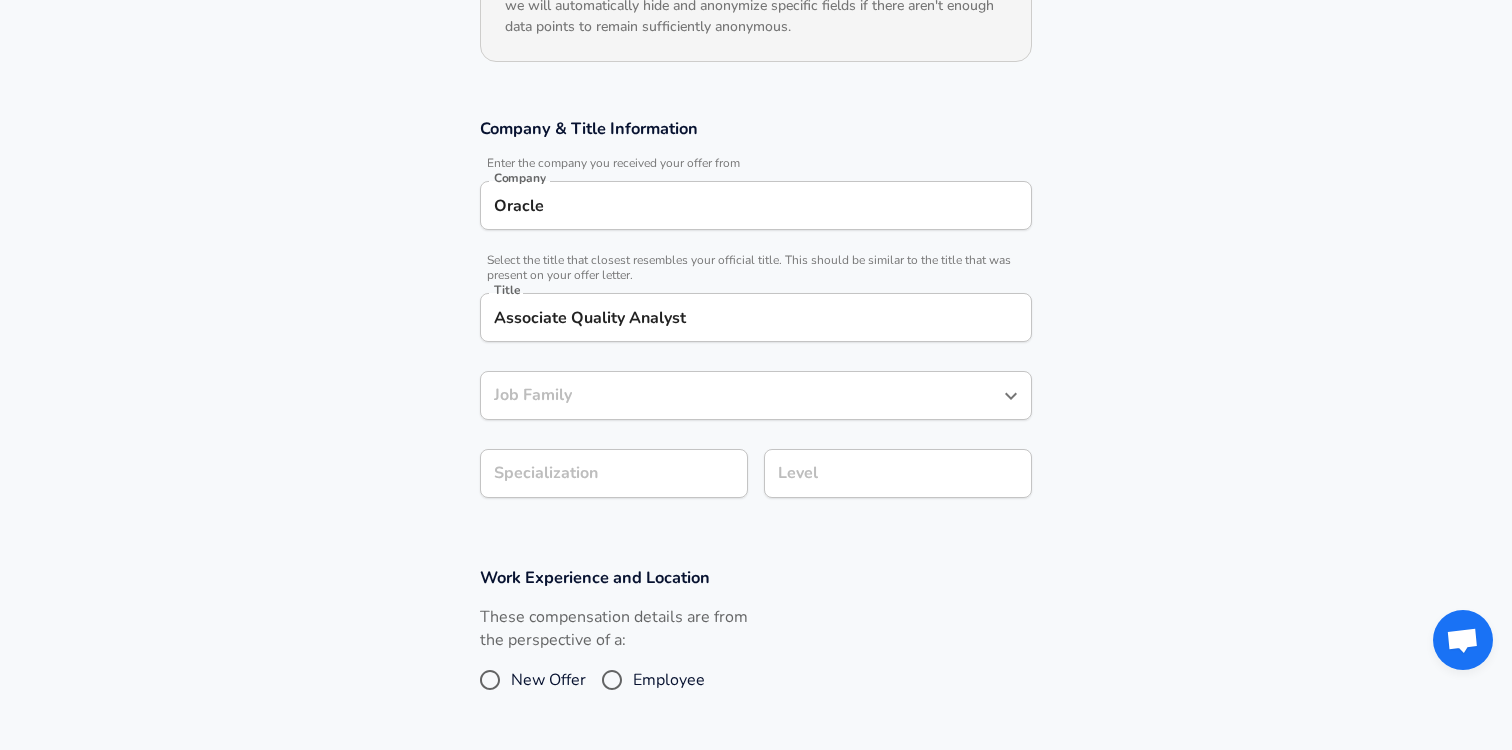 click on "Job Family Job Family" at bounding box center [756, 398] 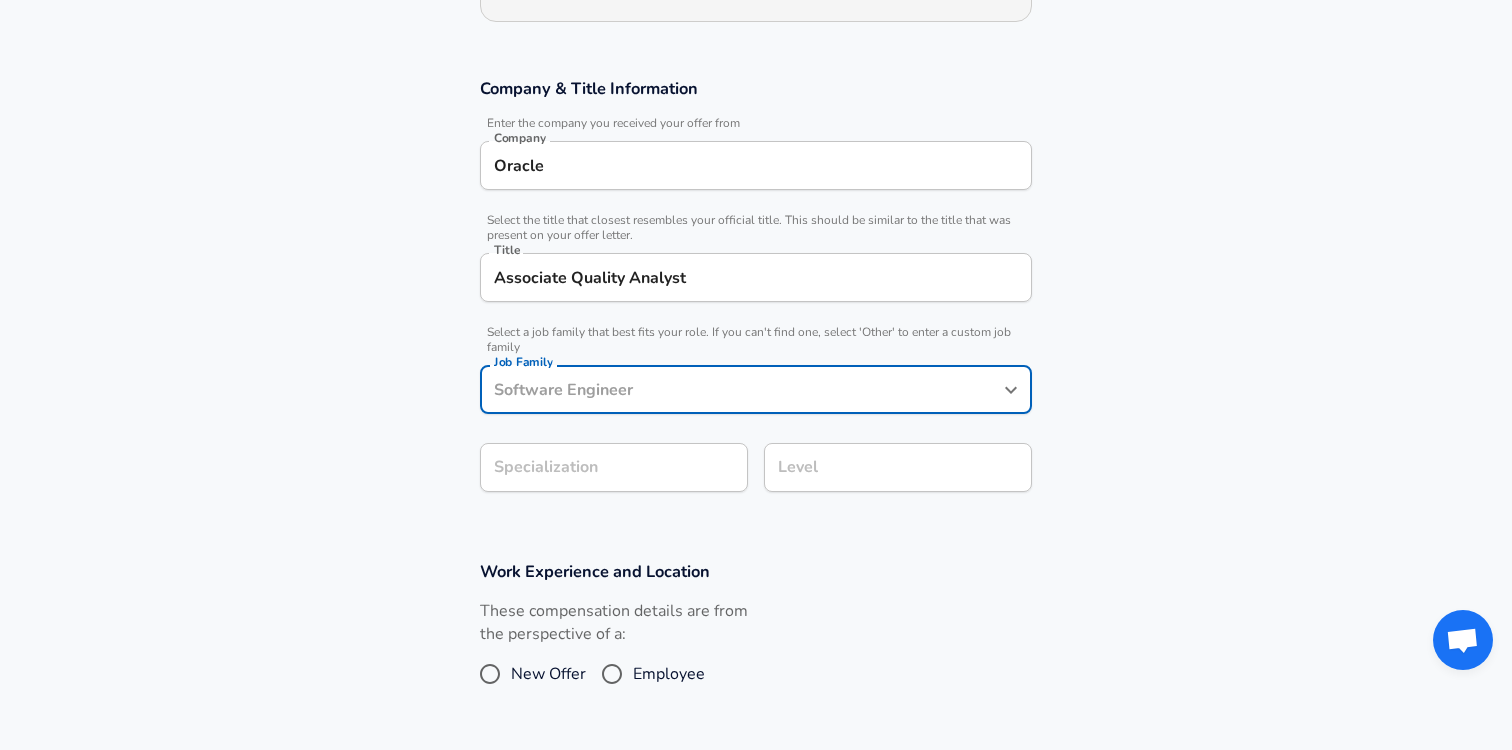 click on "Job Family" at bounding box center (741, 389) 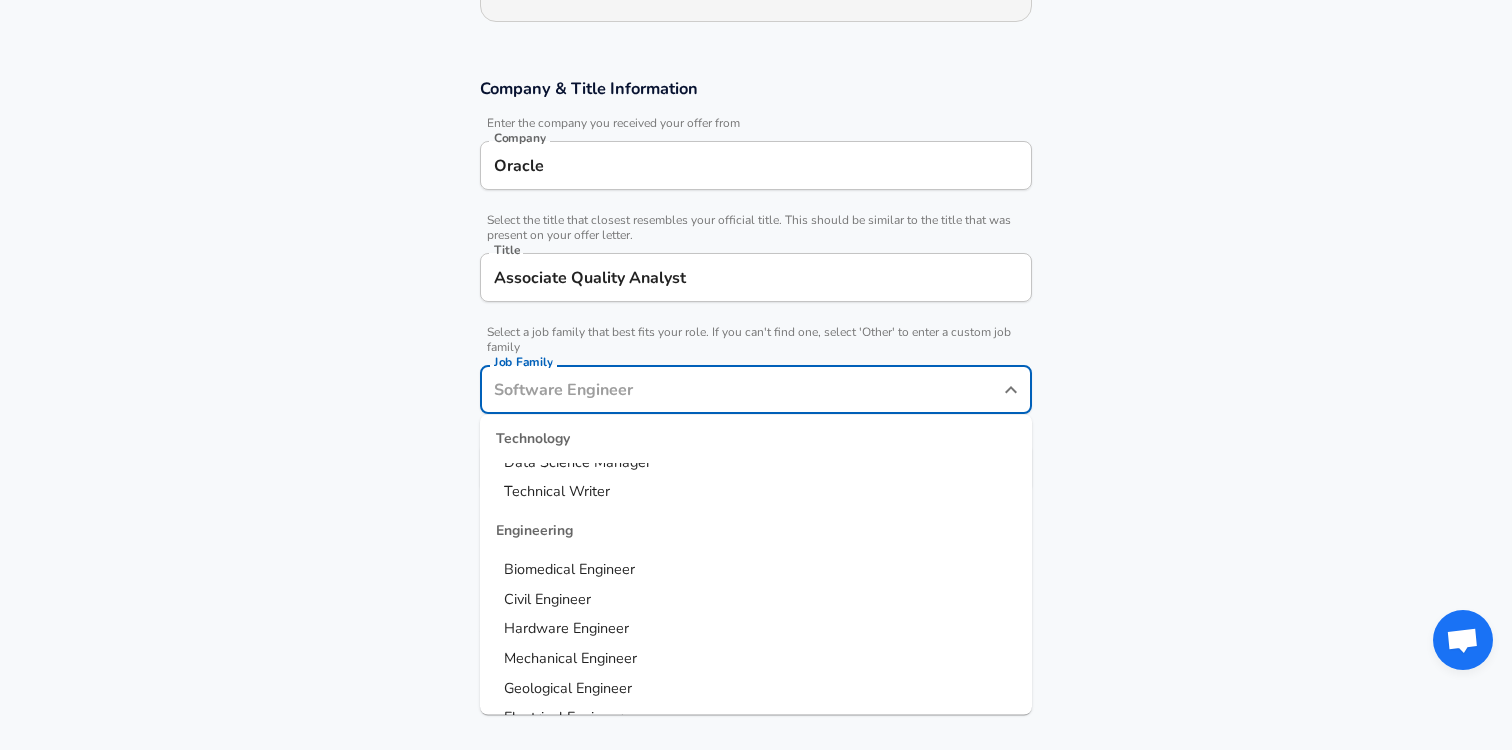 scroll, scrollTop: 0, scrollLeft: 0, axis: both 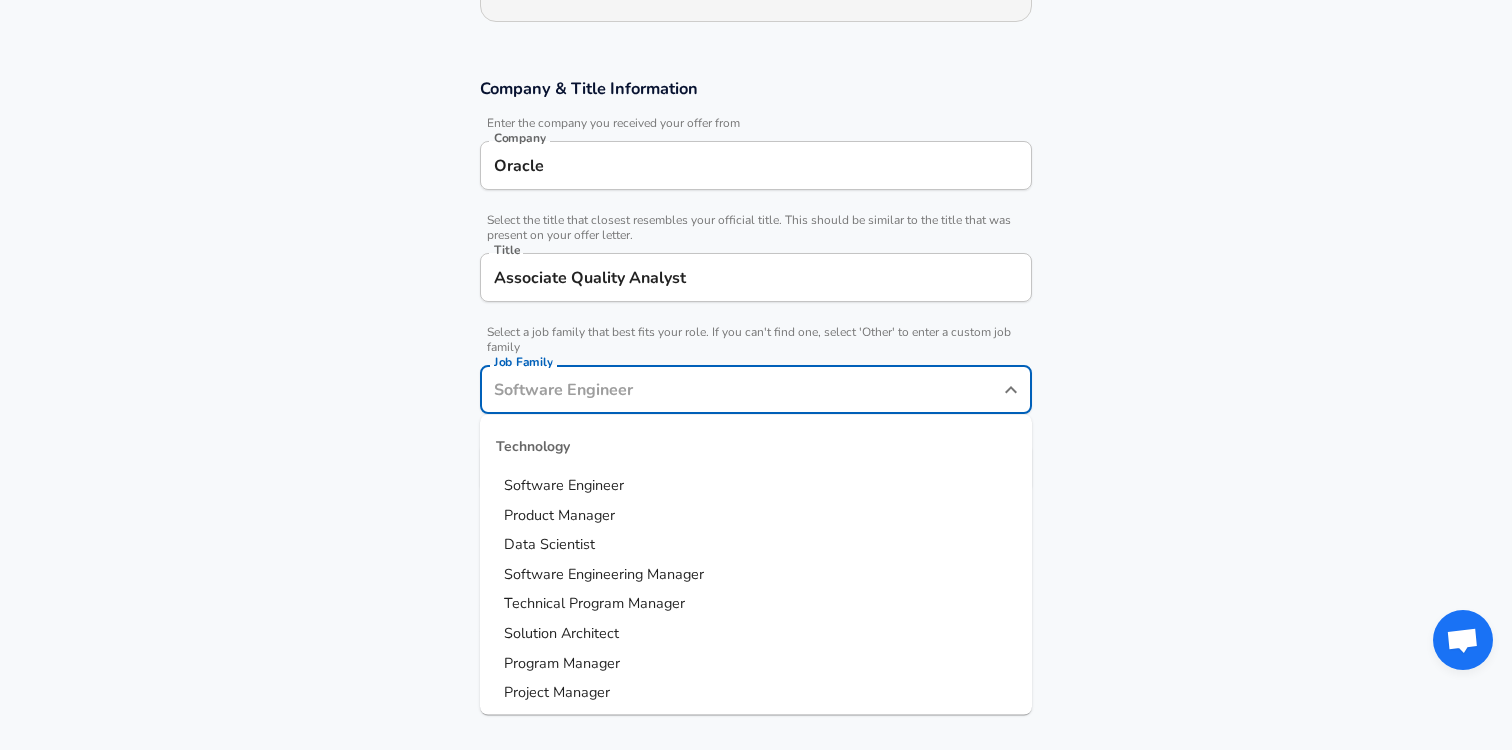 click on "Software Engineer" at bounding box center (756, 486) 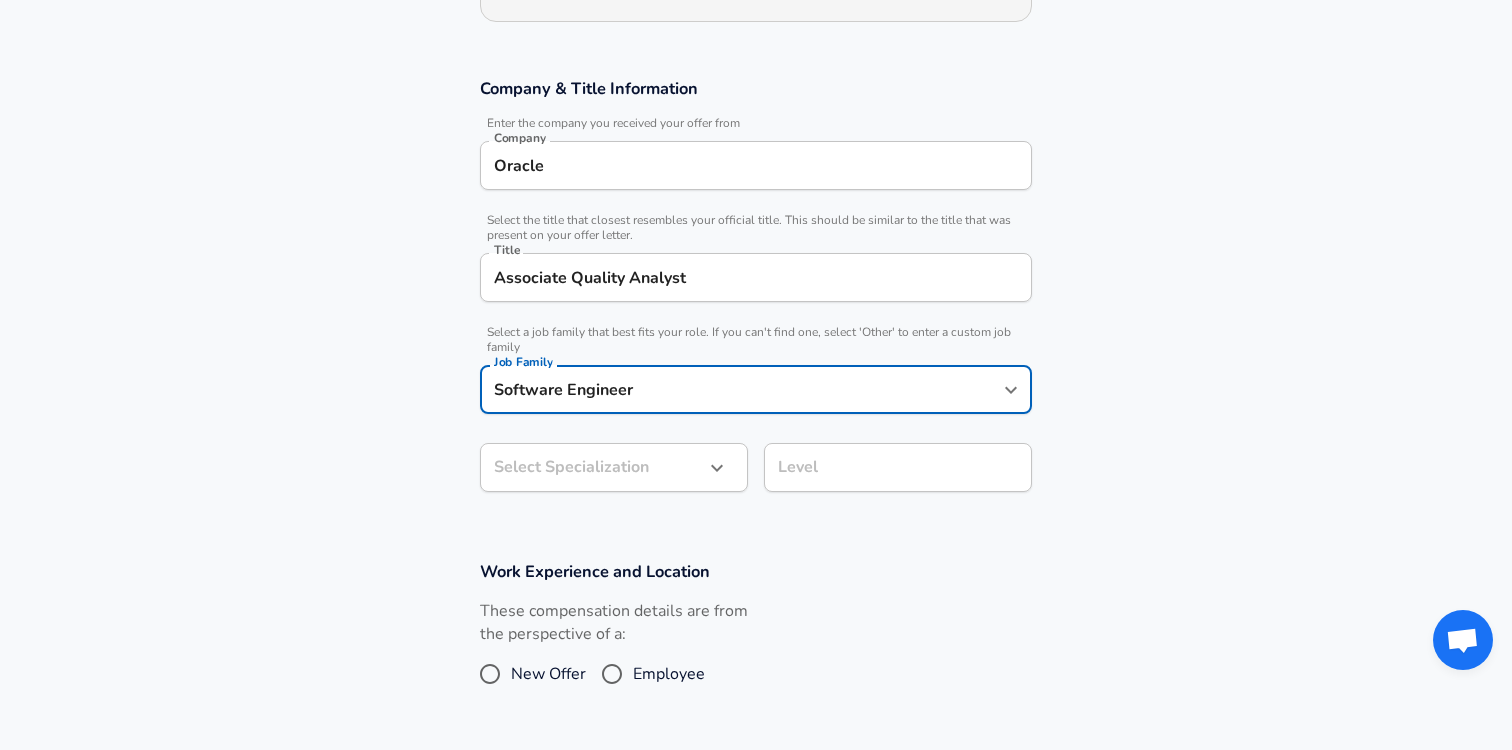 click on "Restart Add Your Salary Upload your offer letter   to verify your submission Enhance Privacy and Anonymity No Automatically hides specific fields until there are enough submissions to safely display the full details.   More Details Based on your submission and the data points that we have already collected, we will automatically hide and anonymize specific fields if there aren't enough data points to remain sufficiently anonymous. Company & Title Information   Enter the company you received your offer from Company Oracle Company   Select the title that closest resembles your official title. This should be similar to the title that was present on your offer letter. Title Associate Quality Analyst Title   Select a job family that best fits your role. If you can't find one, select 'Other' to enter a custom job family Job Family Software Engineer Job Family Select Specialization ​ Select Specialization Level Level Work Experience and Location These compensation details are from the perspective of a: New Offer" at bounding box center (756, 2) 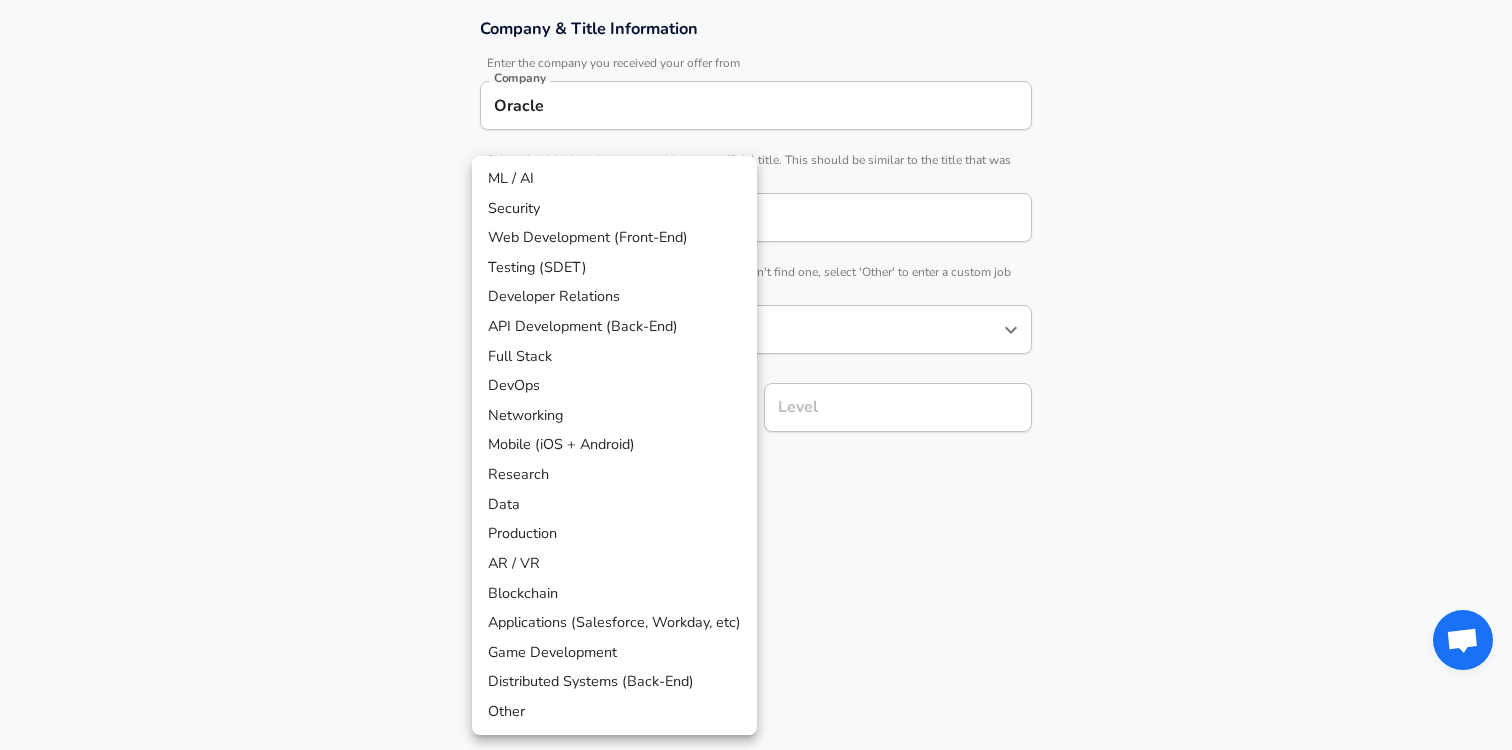 click at bounding box center [756, 375] 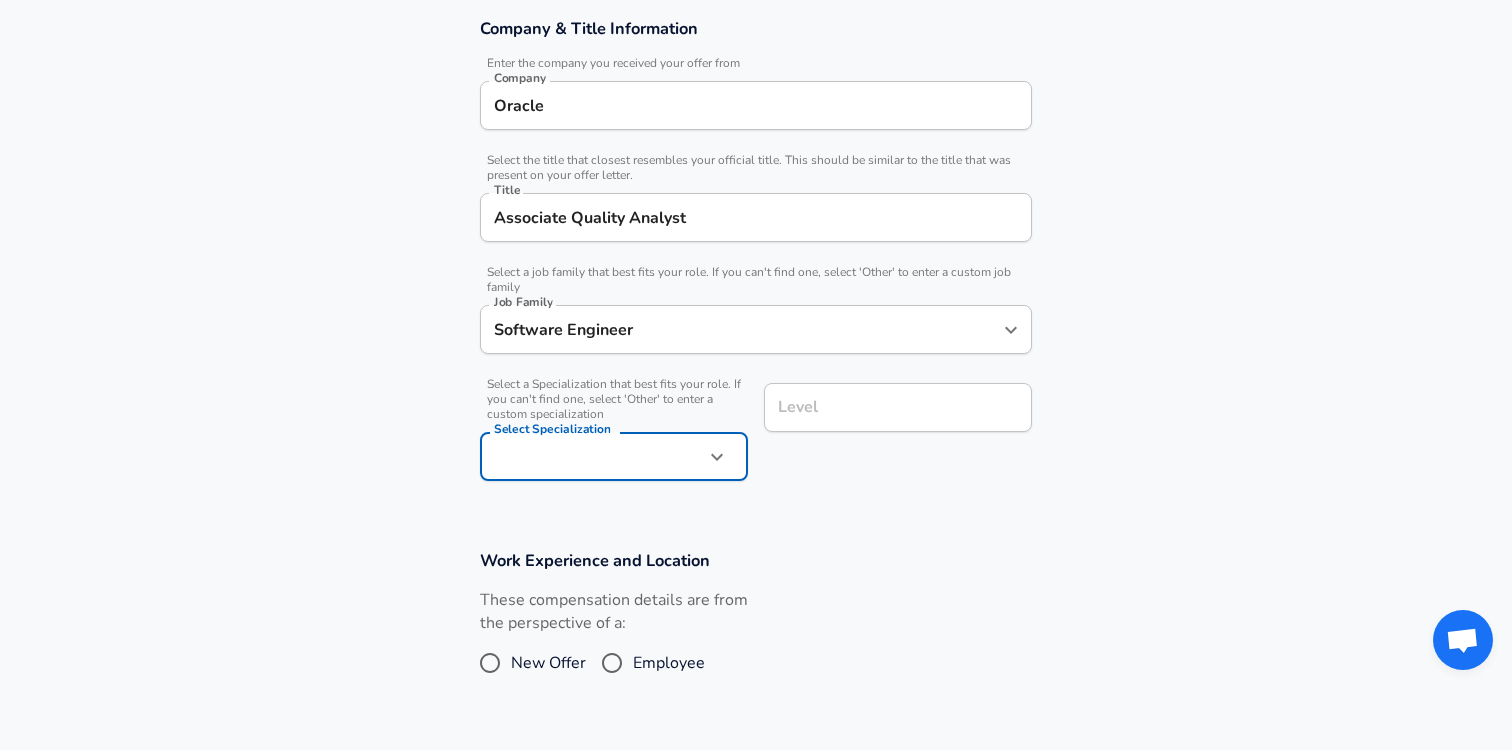 click on "Level" at bounding box center (898, 407) 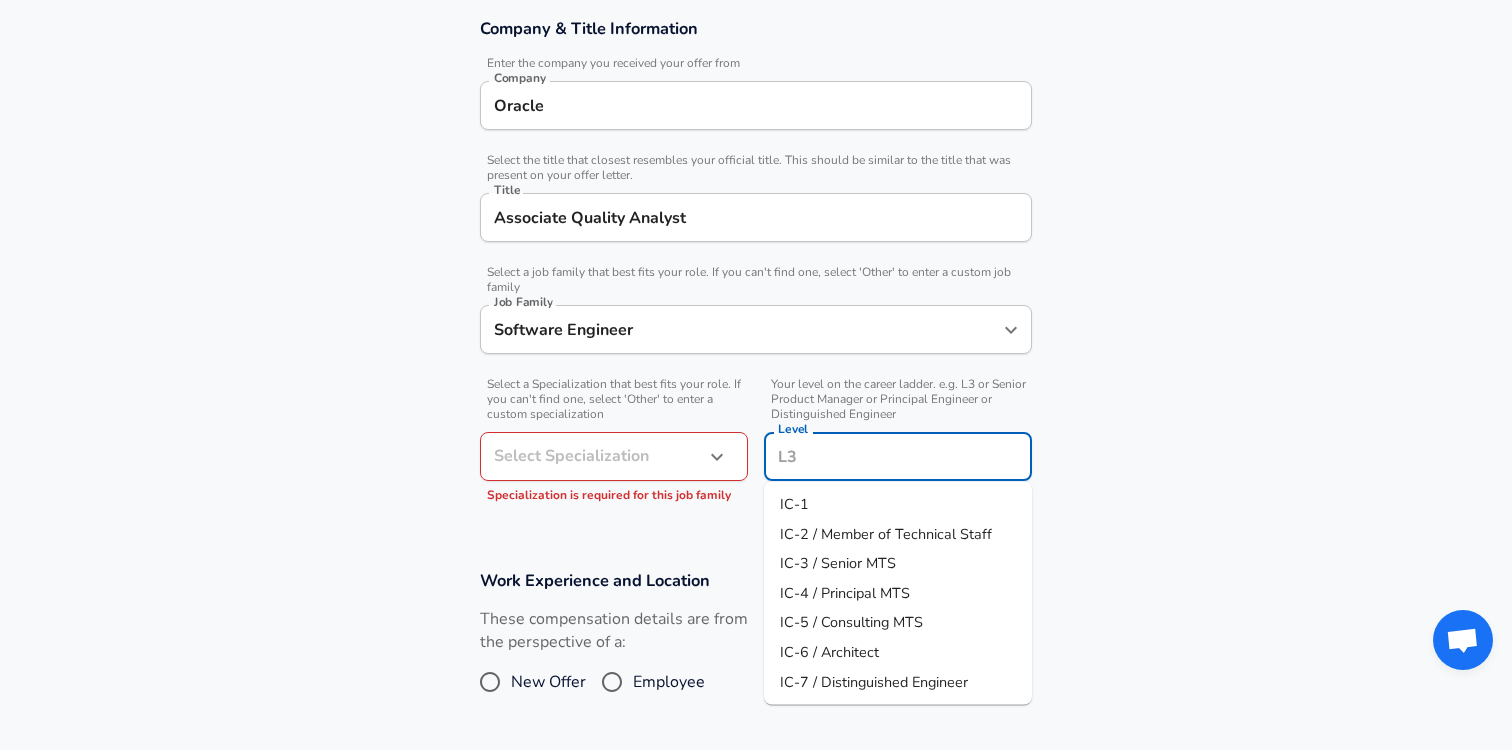 scroll, scrollTop: 473, scrollLeft: 0, axis: vertical 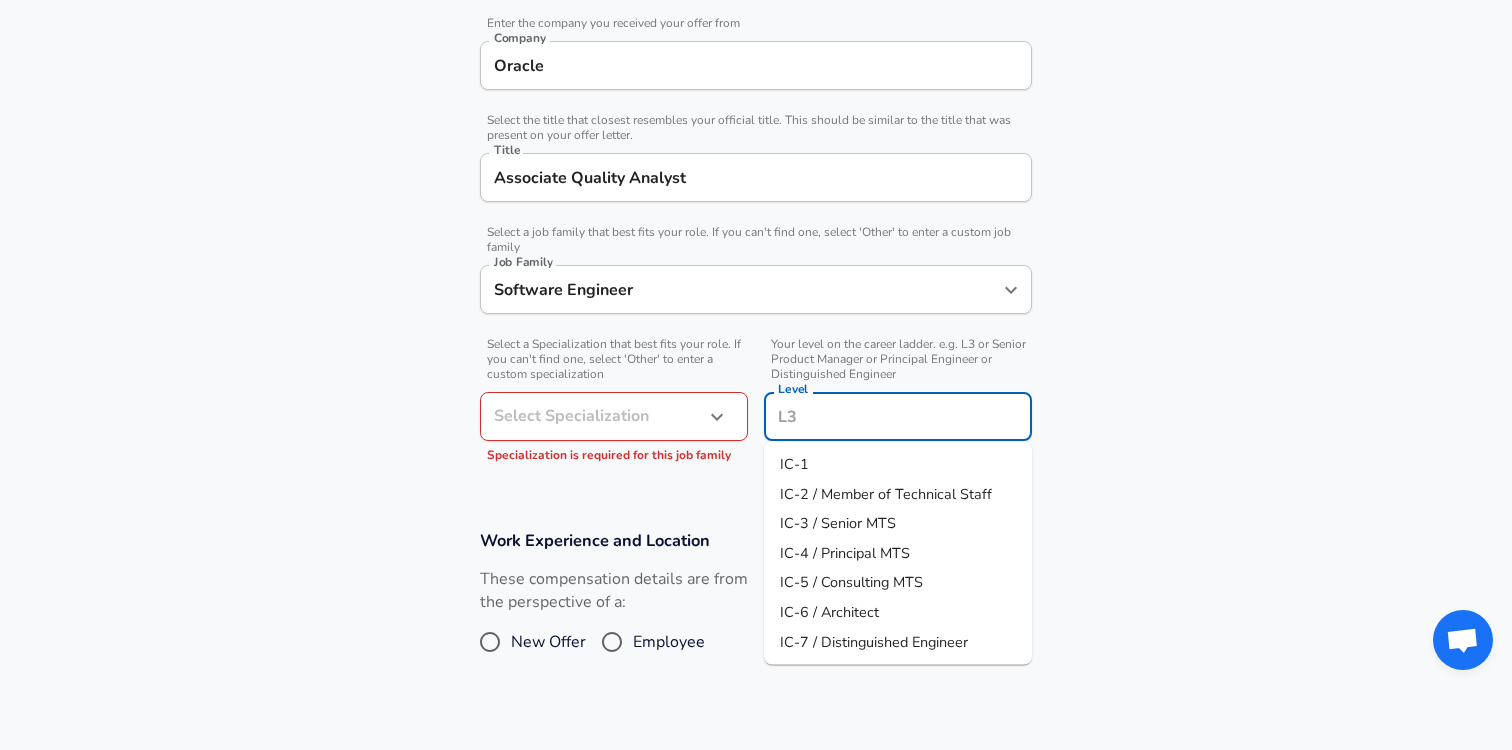 click on "IC-1" at bounding box center [898, 465] 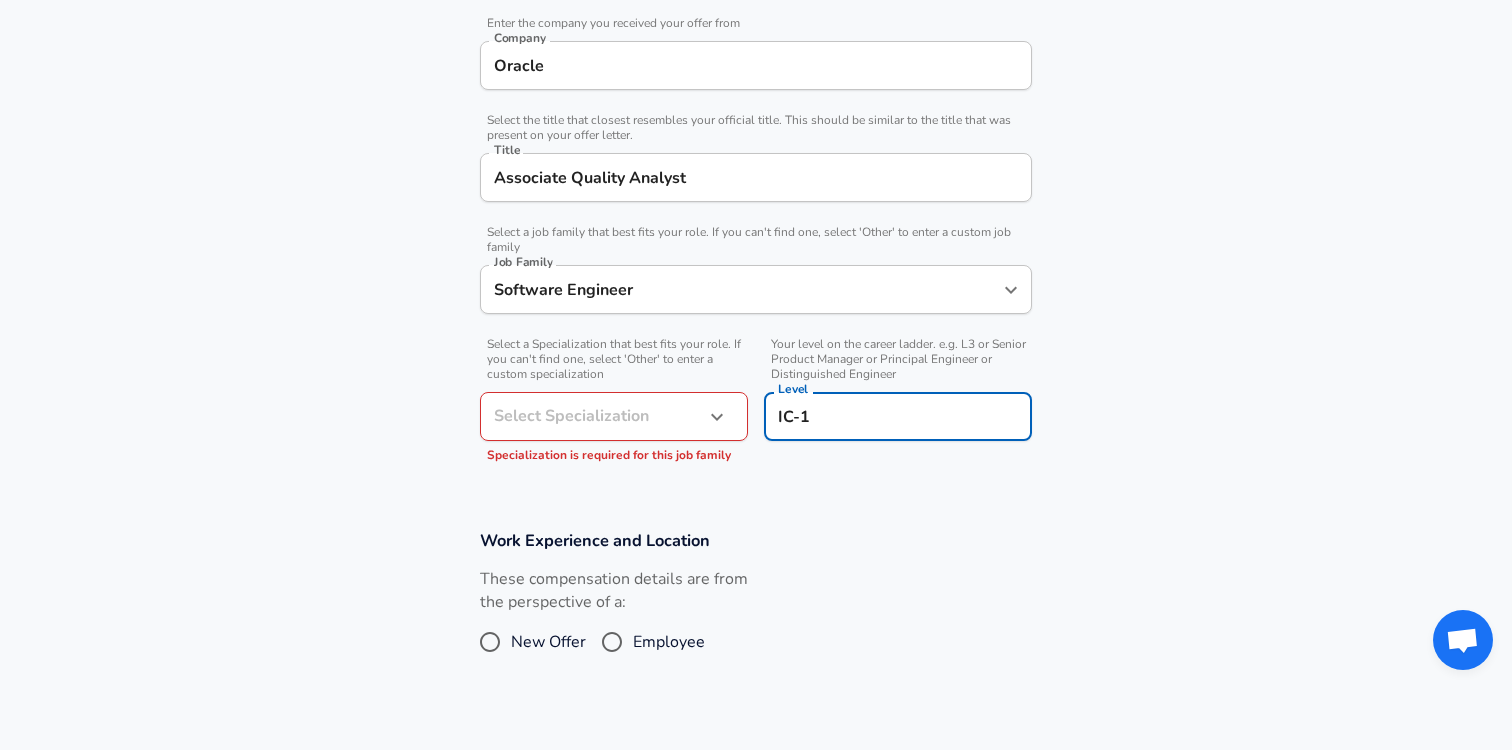 click on "Restart Add Your Salary Upload your offer letter   to verify your submission Enhance Privacy and Anonymity No Automatically hides specific fields until there are enough submissions to safely display the full details.   More Details Based on your submission and the data points that we have already collected, we will automatically hide and anonymize specific fields if there aren't enough data points to remain sufficiently anonymous. Company & Title Information   Enter the company you received your offer from Company Oracle Company   Select the title that closest resembles your official title. This should be similar to the title that was present on your offer letter. Title Associate Quality Analyst Title   Select a job family that best fits your role. If you can't find one, select 'Other' to enter a custom job family Job Family Software Engineer Job Family   Select a Specialization that best fits your role. If you can't find one, select 'Other' to enter a custom specialization Select Specialization ​   Level" at bounding box center [756, -98] 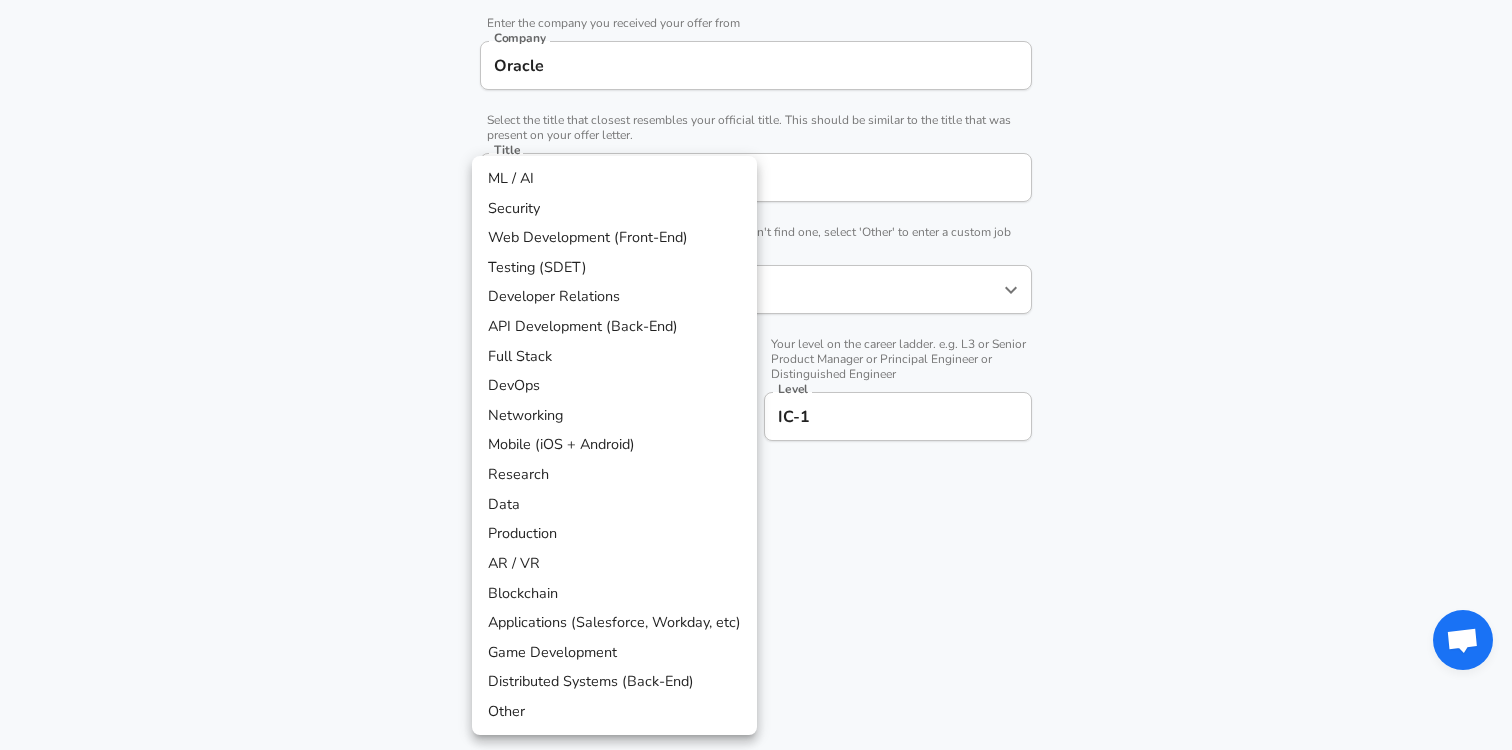 click on "Testing (SDET)" at bounding box center [614, 268] 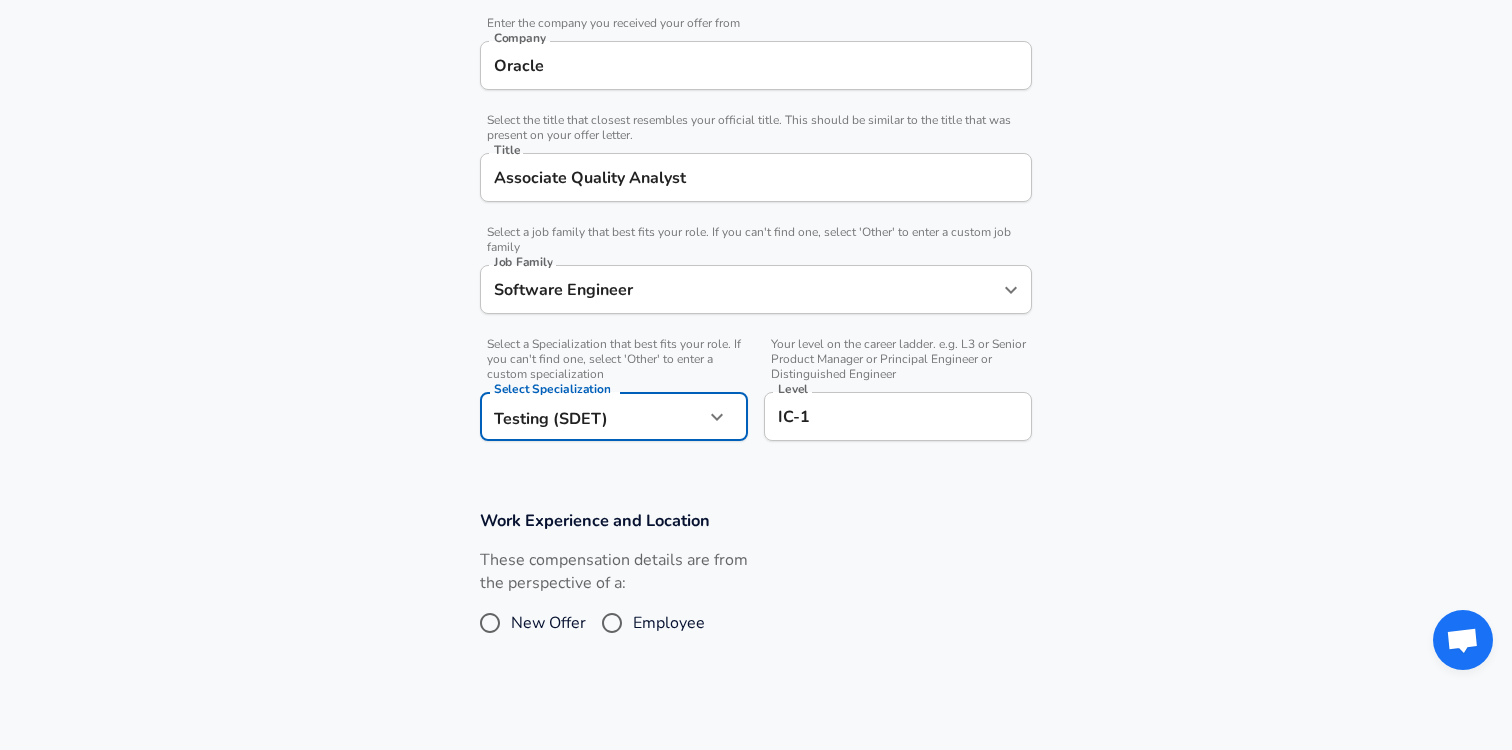 click on "Software Engineer" at bounding box center (741, 289) 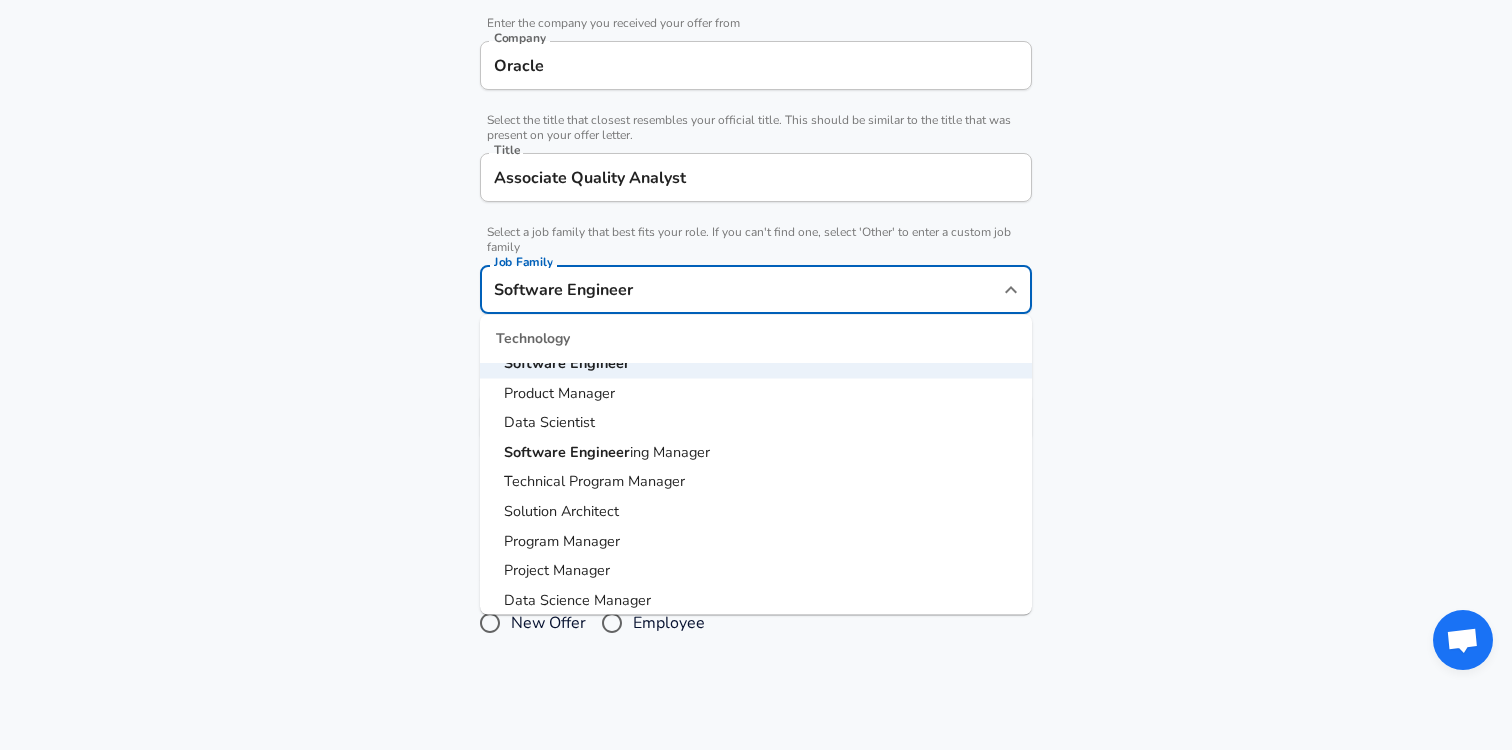 scroll, scrollTop: 0, scrollLeft: 0, axis: both 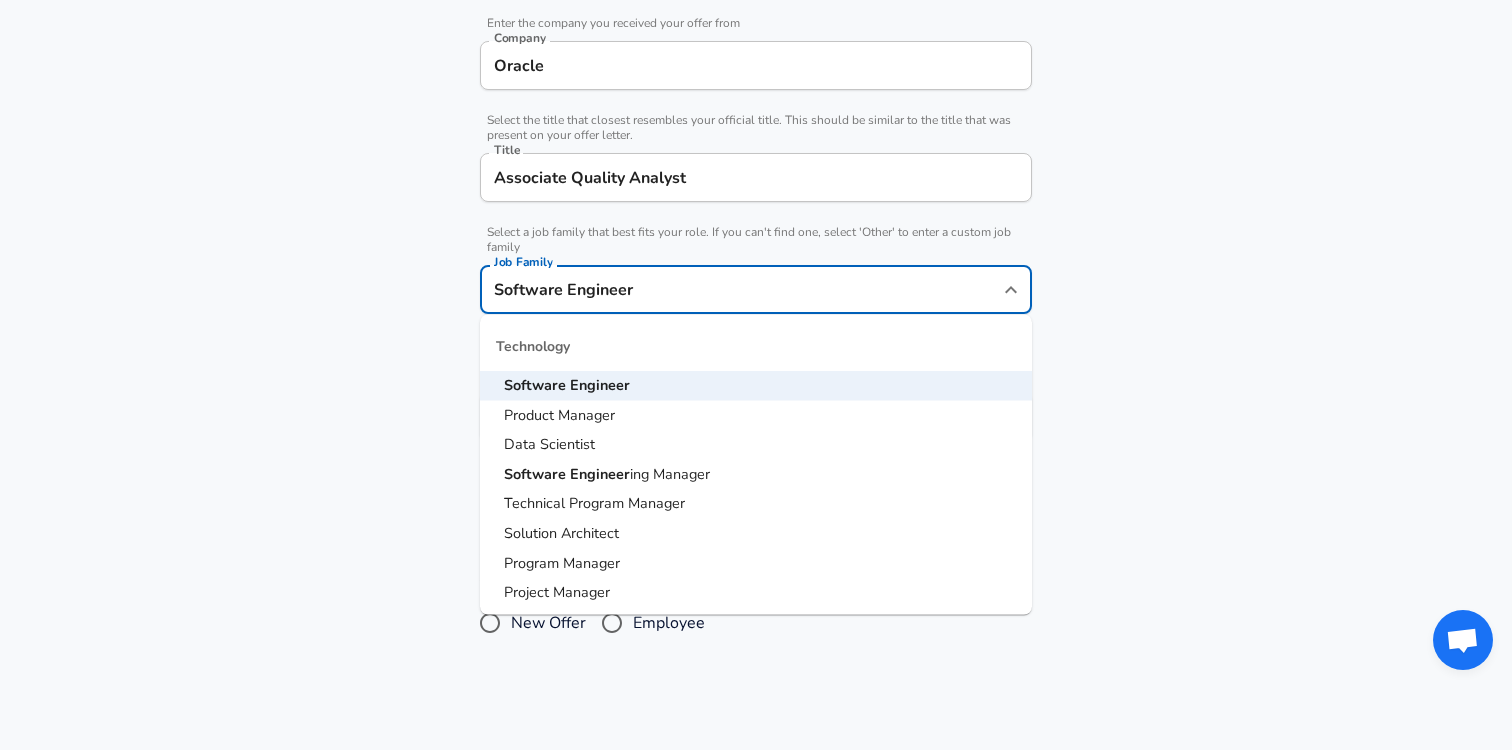 click on "Company & Title Information   Enter the company you received your offer from Company Oracle Company   Select the title that closest resembles your official title. This should be similar to the title that was present on your offer letter. Title Associate Quality Analyst Title   Select a job family that best fits your role. If you can't find one, select 'Other' to enter a custom job family Job Family Software Engineer Job Family Technology Software     Engineer Product Manager Data Scientist Software     Engineer ing Manager Technical Program Manager Solution Architect Program Manager Project Manager Data Science Manager Technical Writer Engineering Biomedical  Engineer Civil  Engineer Hardware  Engineer Mechanical  Engineer Geological  Engineer Electrical  Engineer Controls  Engineer Chemical  Engineer Aerospace  Engineer Materials  Engineer Optical  Engineer MEP  Engineer Prompt  Engineer Business Management Consultant Business Development Sales Sales Legal Legal Sales Sales  Engineer Legal Regulatory Affairs" at bounding box center (756, 220) 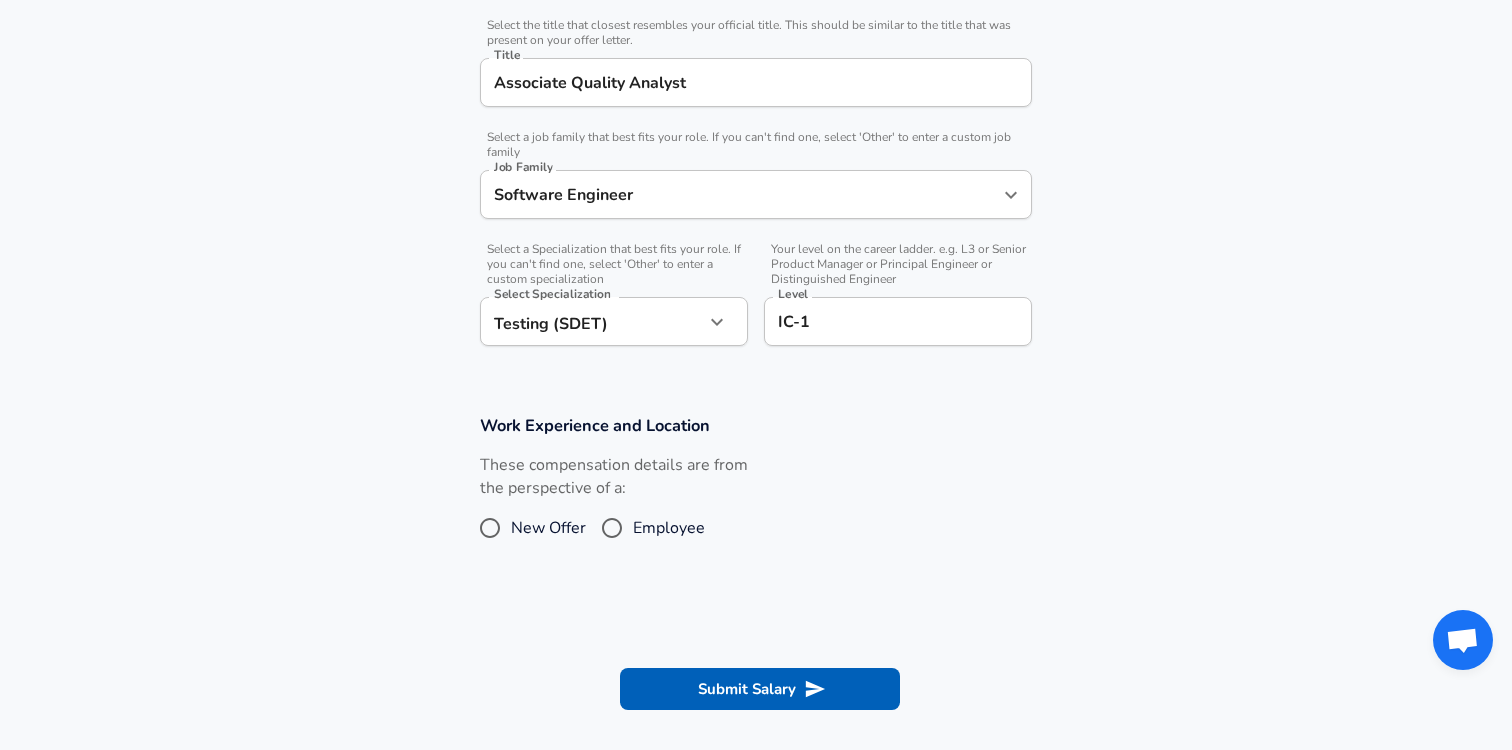 scroll, scrollTop: 579, scrollLeft: 0, axis: vertical 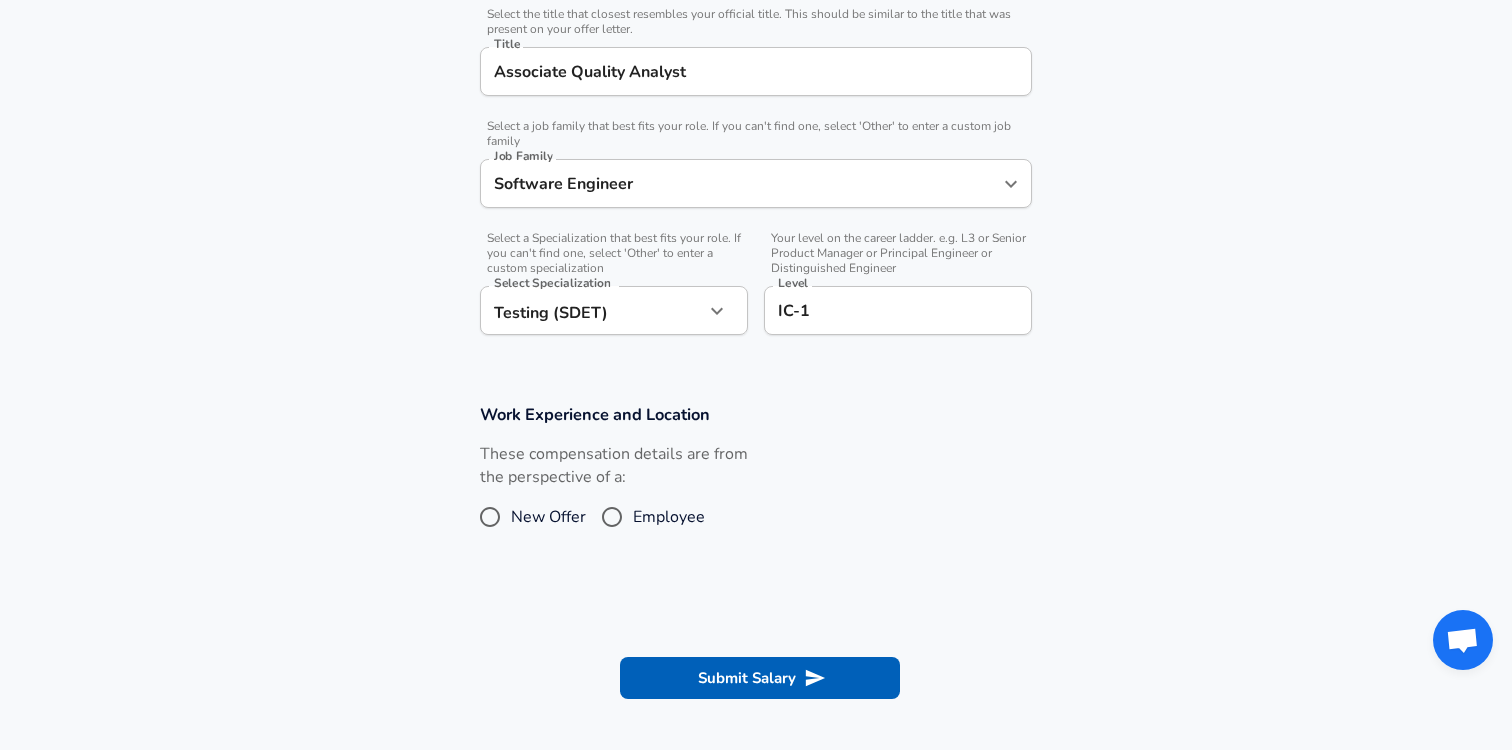 click on "New Offer" at bounding box center (548, 517) 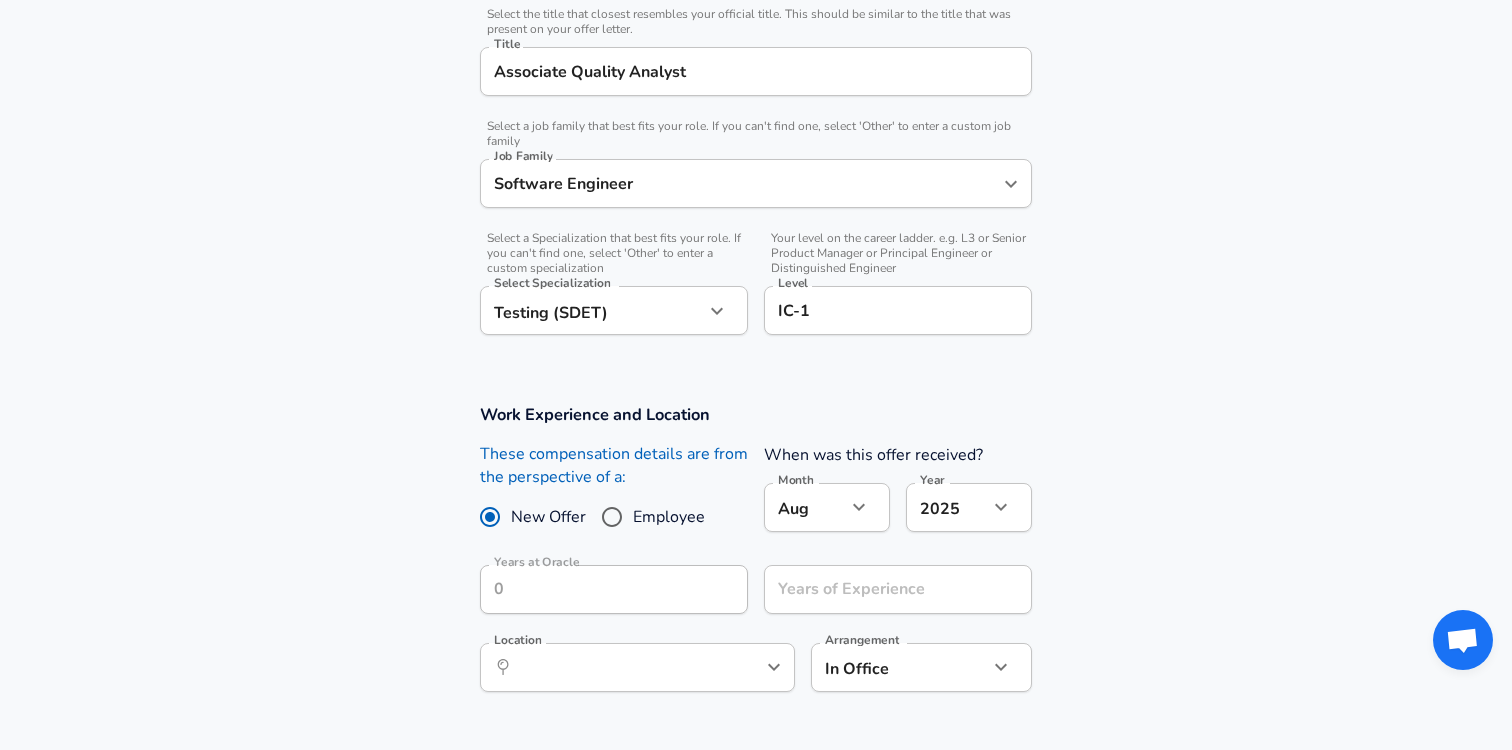 click on "Restart Add Your Salary Upload your offer letter   to verify your submission Enhance Privacy and Anonymity No Automatically hides specific fields until there are enough submissions to safely display the full details.   More Details Based on your submission and the data points that we have already collected, we will automatically hide and anonymize specific fields if there aren't enough data points to remain sufficiently anonymous. Company & Title Information   Enter the company you received your offer from Company Oracle Company   Select the title that closest resembles your official title. This should be similar to the title that was present on your offer letter. Title Associate Quality Analyst Title   Select a job family that best fits your role. If you can't find one, select 'Other' to enter a custom job family Job Family Software Engineer Job Family Select Specialization   Level IC-1" at bounding box center (756, -204) 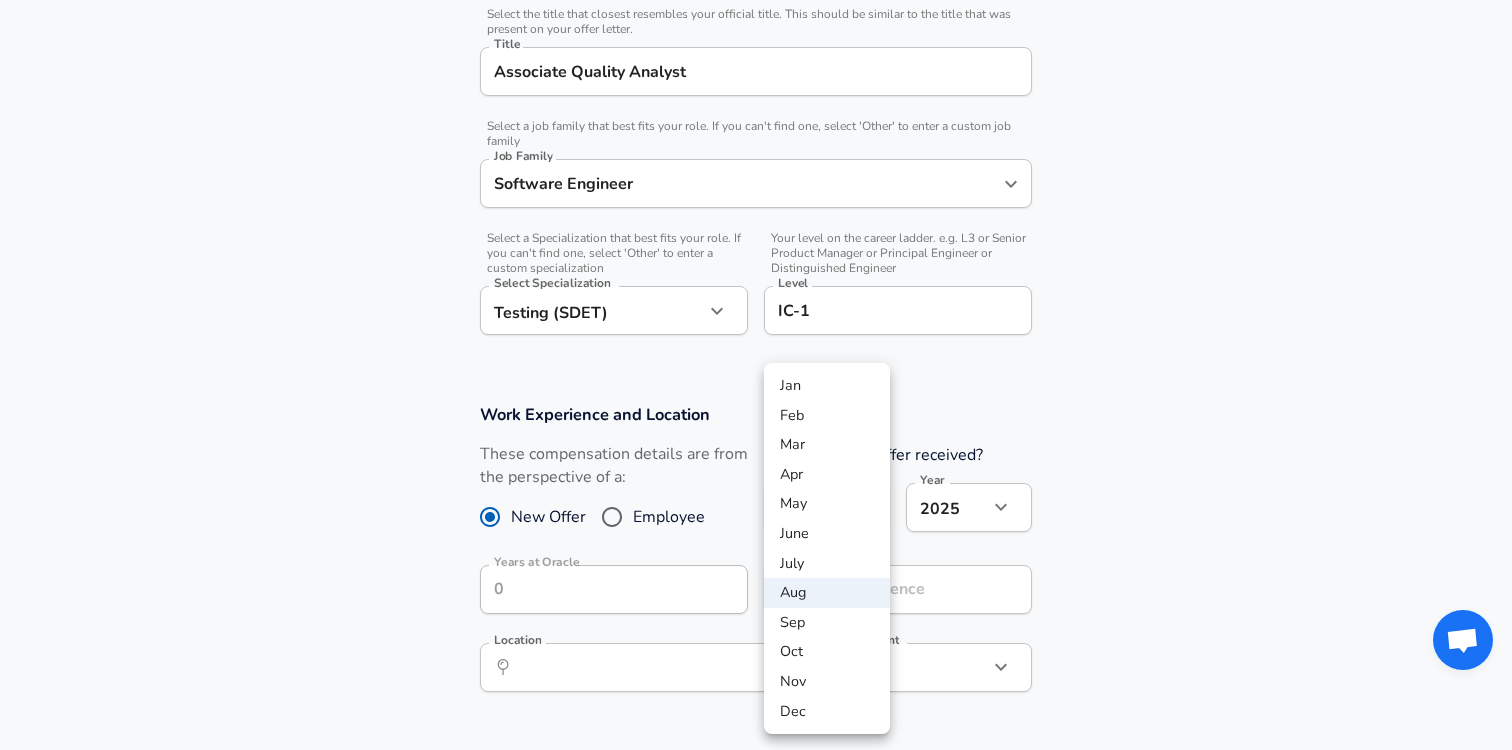 click on "July" at bounding box center (827, 564) 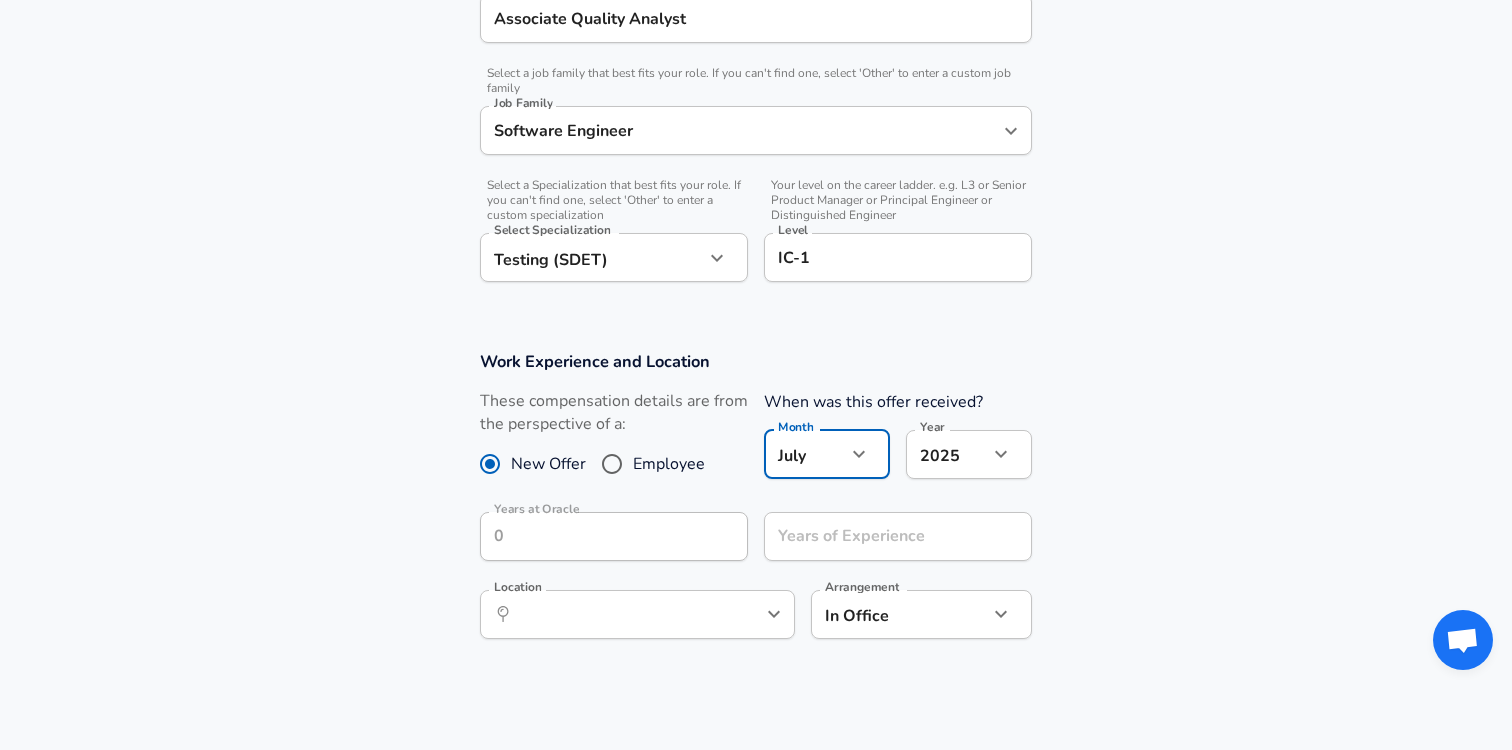scroll, scrollTop: 639, scrollLeft: 0, axis: vertical 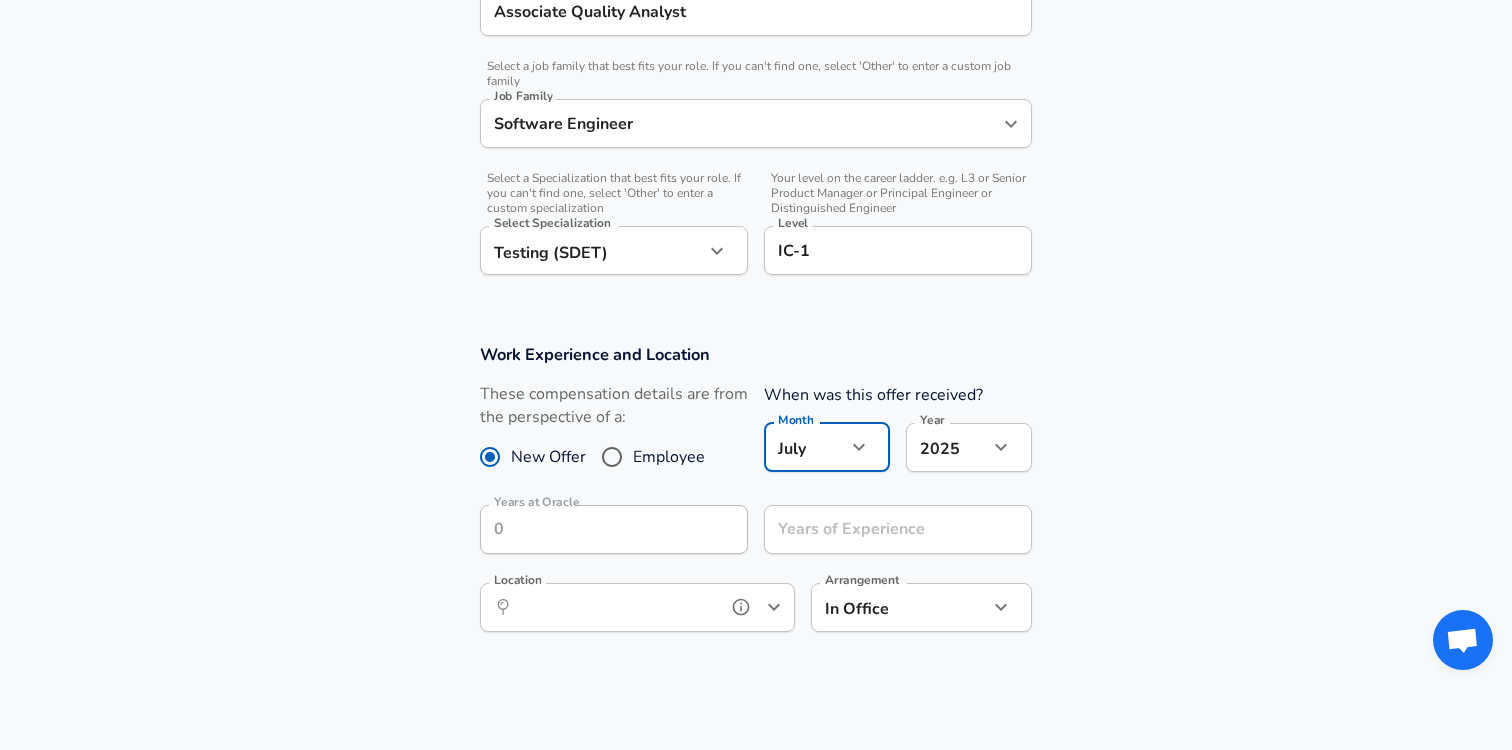click on "Location" at bounding box center (615, 607) 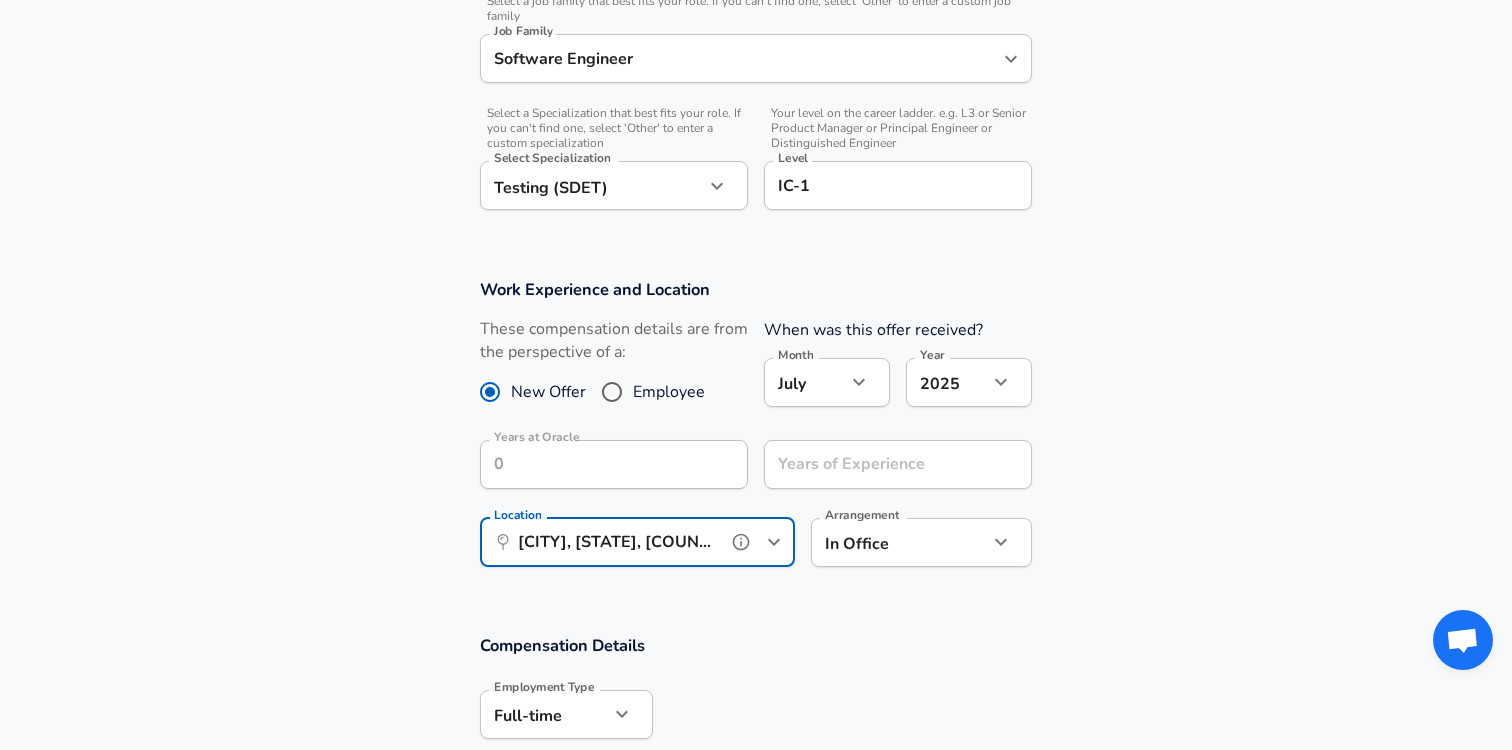 scroll, scrollTop: 722, scrollLeft: 0, axis: vertical 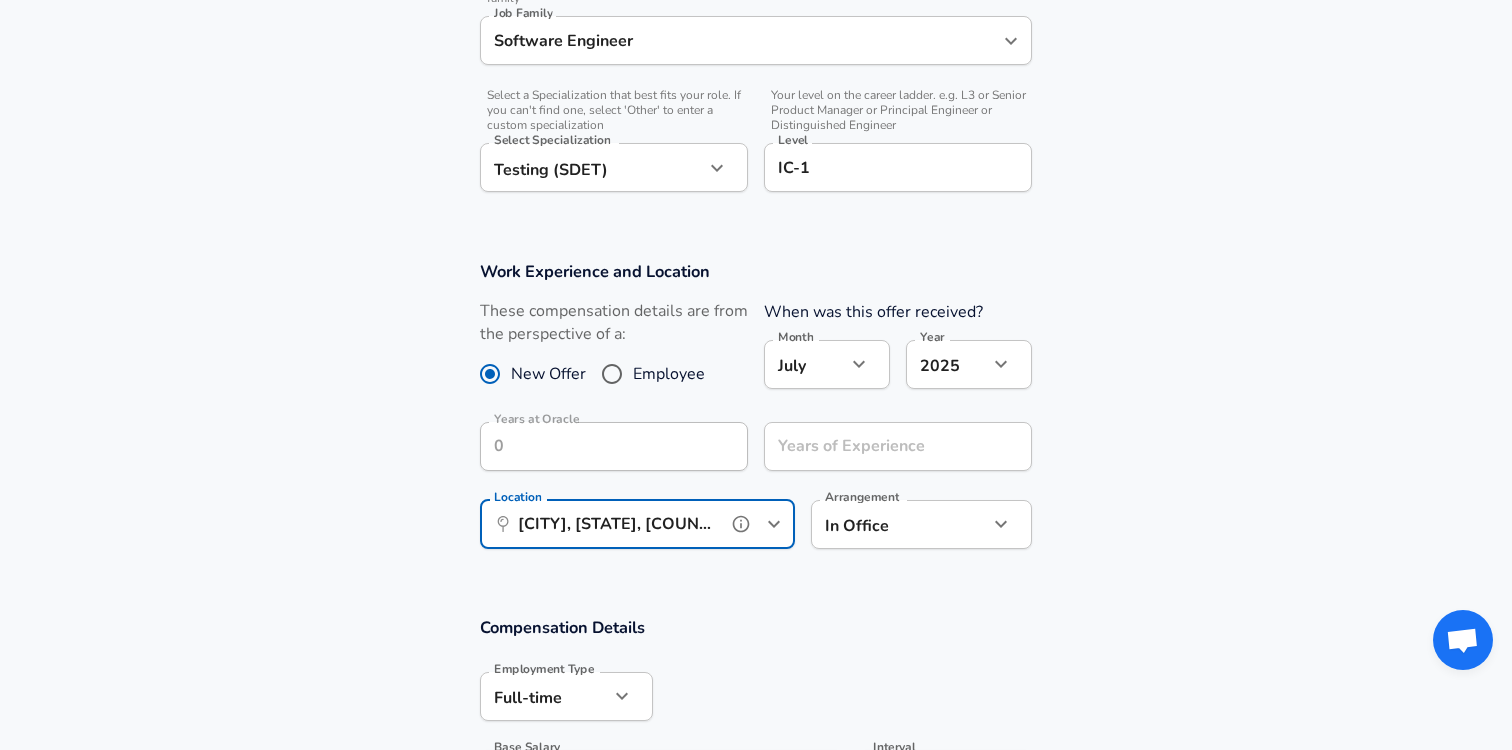 type on "[CITY], [STATE], [COUNTRY]" 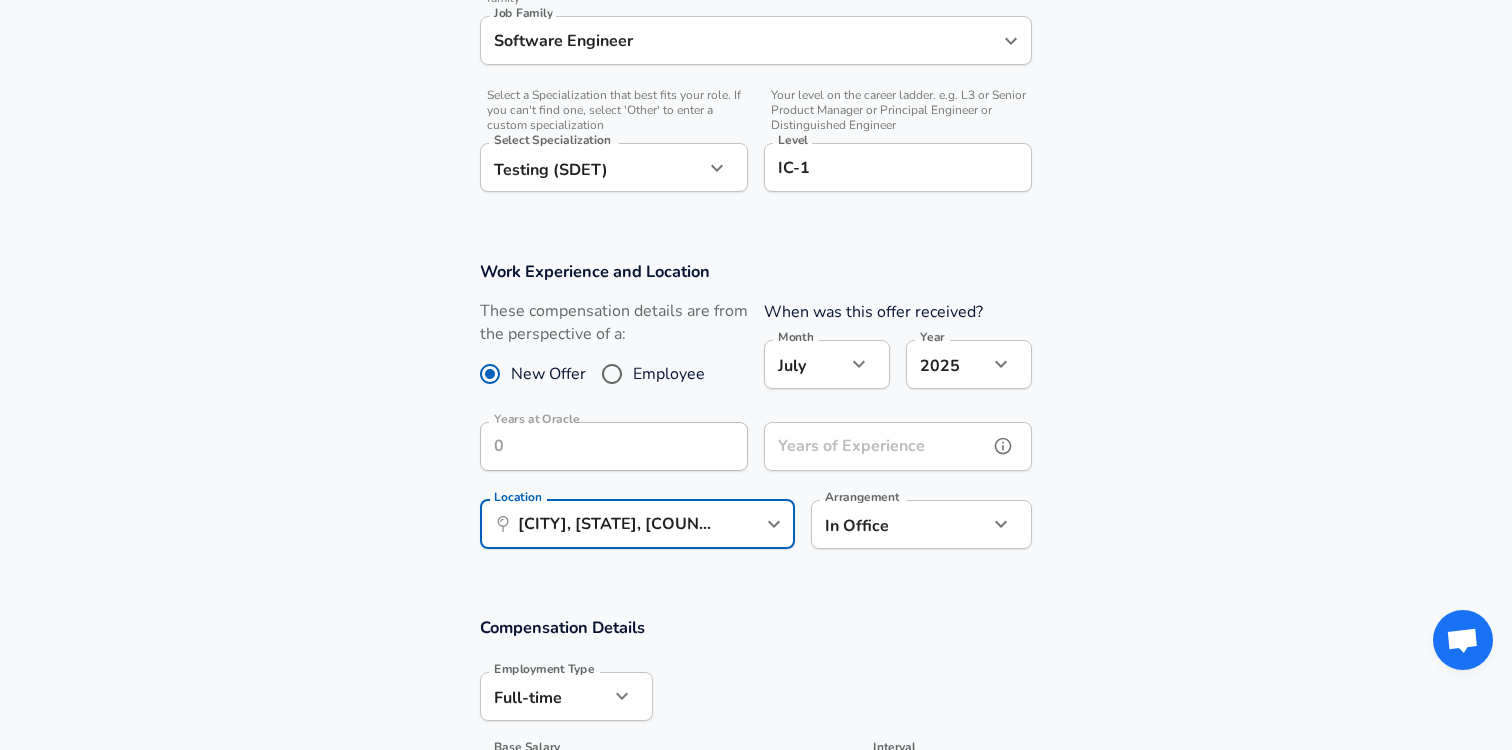 click on "Years of Experience" at bounding box center (876, 446) 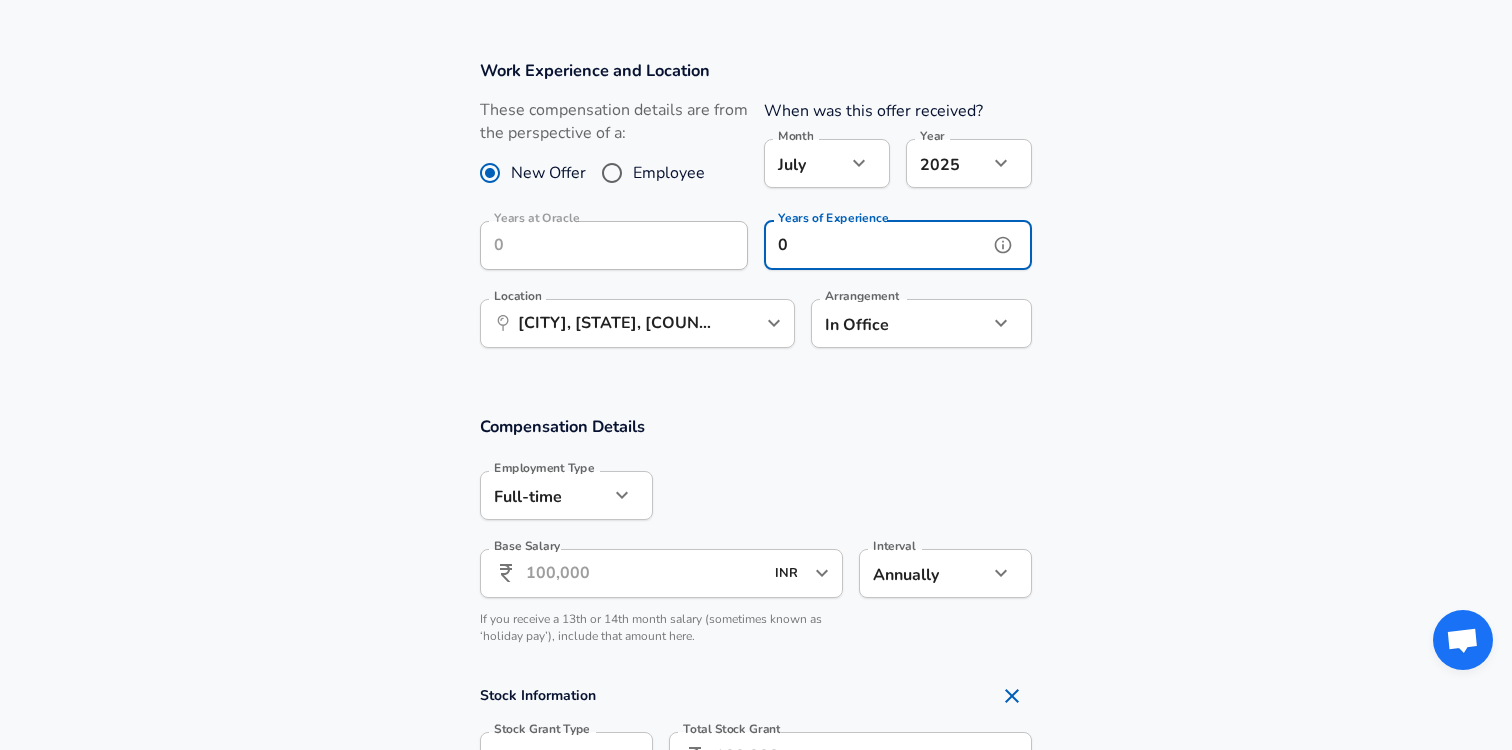 scroll, scrollTop: 983, scrollLeft: 0, axis: vertical 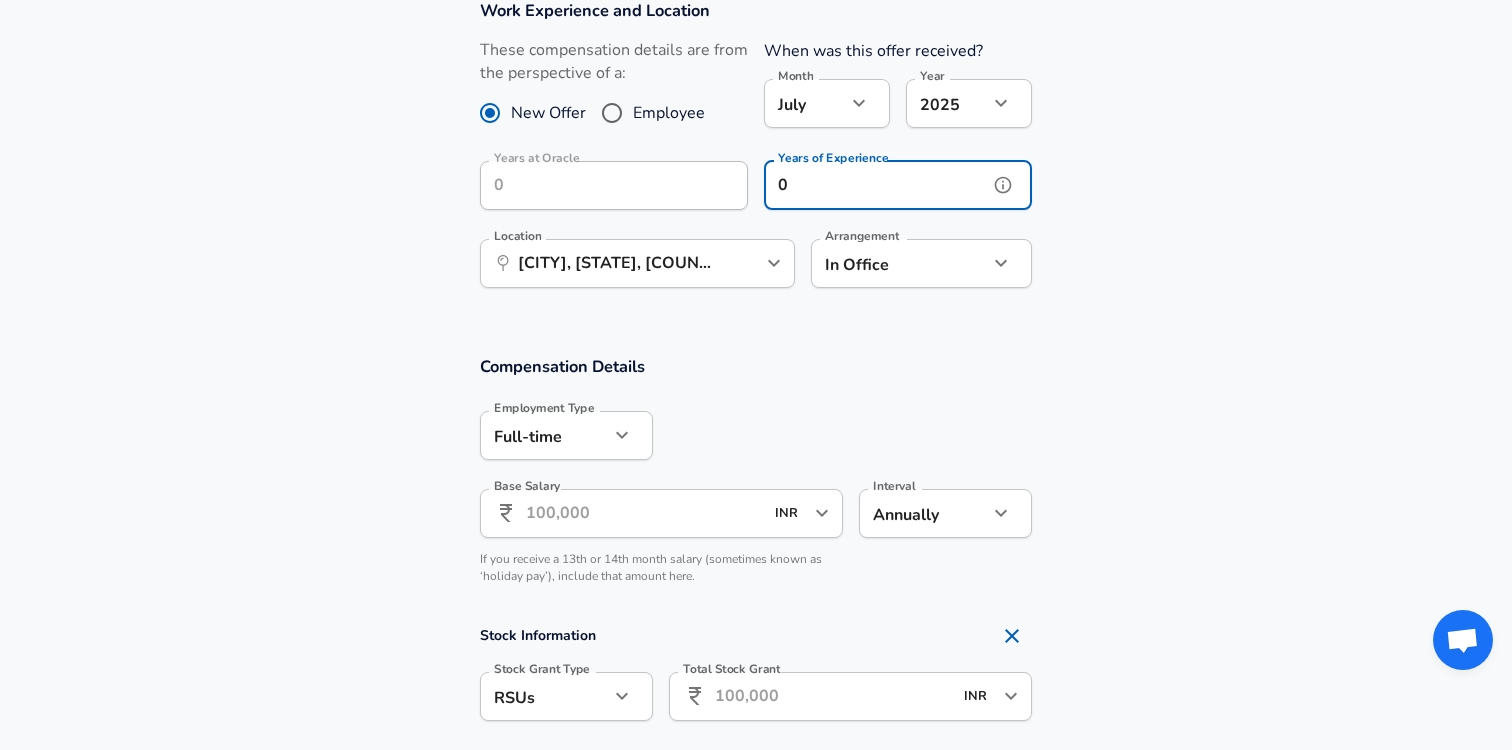 type on "0" 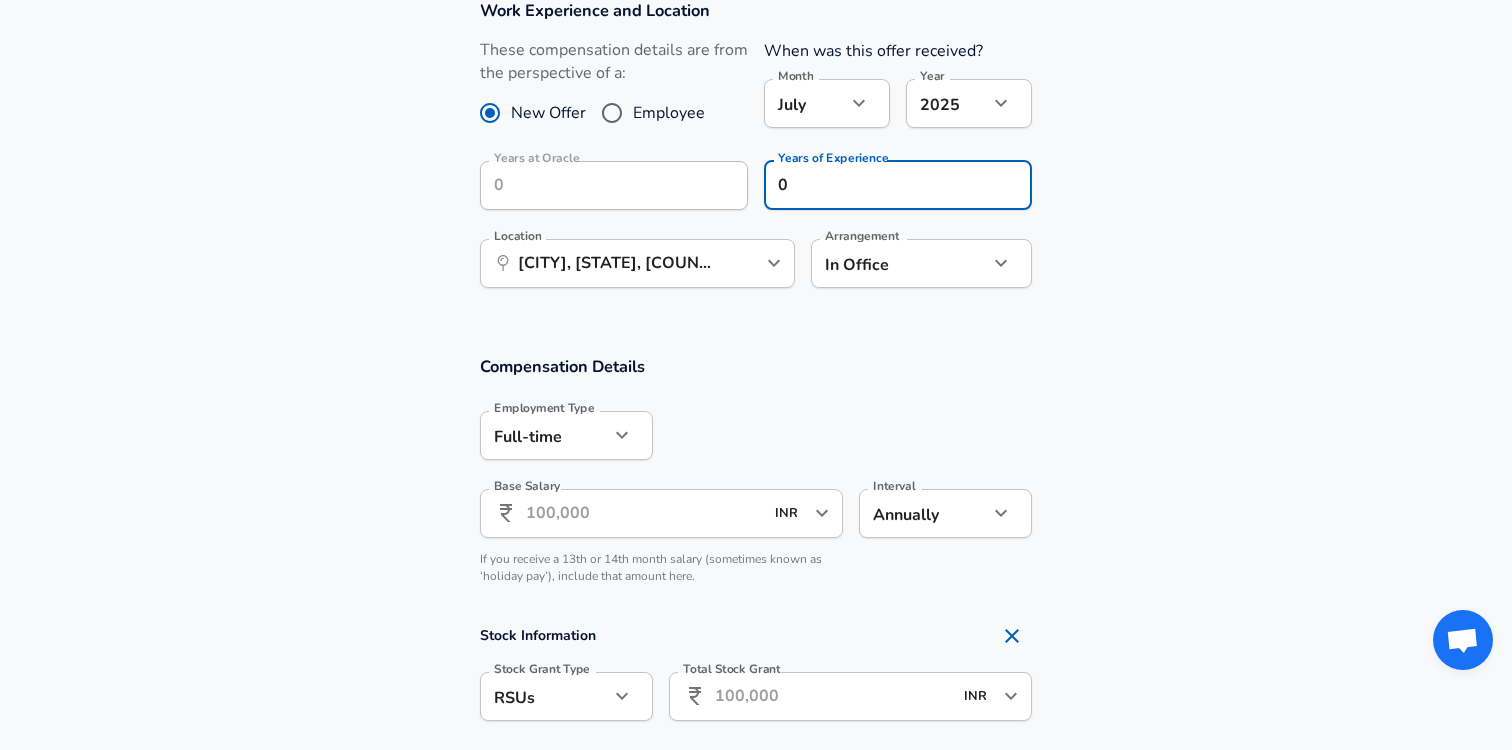 click on "Base Salary" at bounding box center [644, 513] 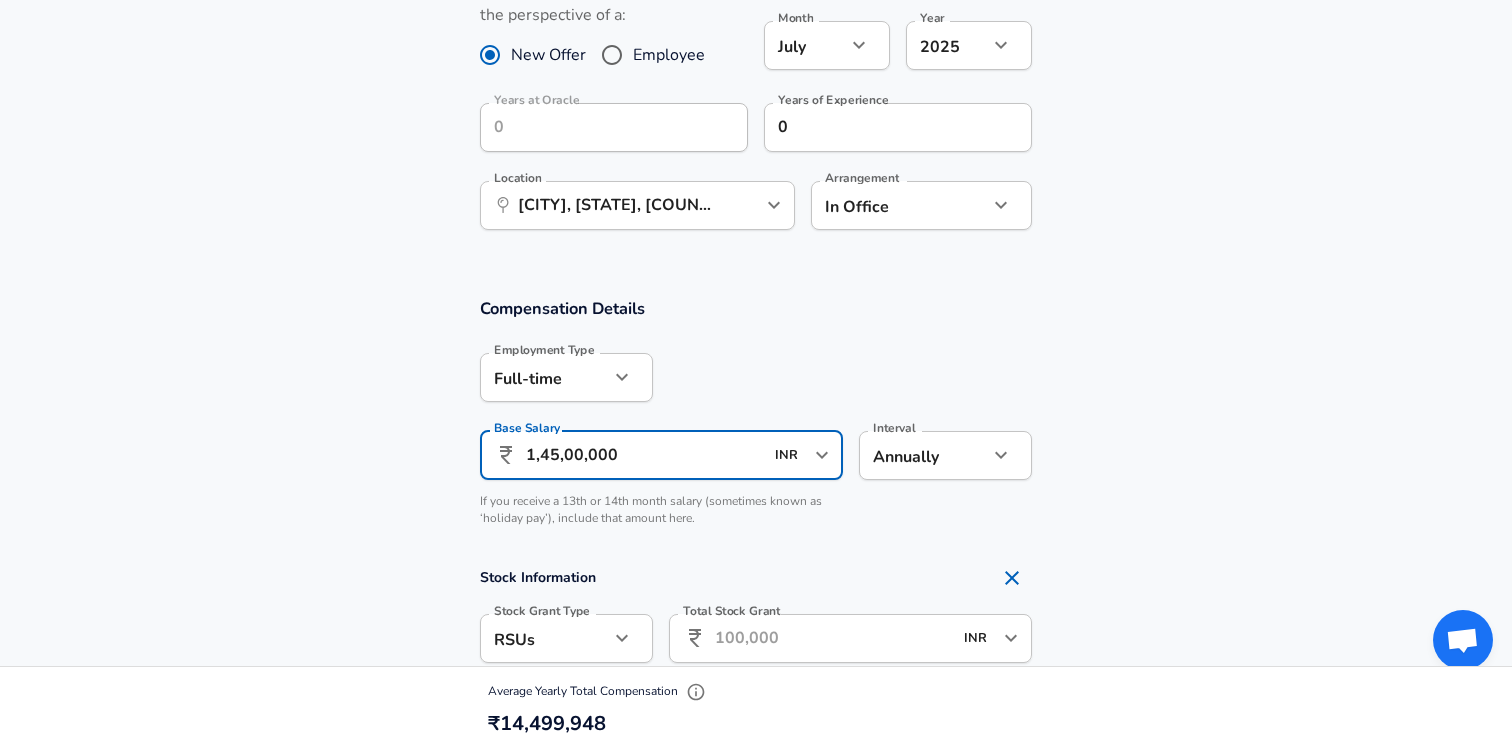 scroll, scrollTop: 1043, scrollLeft: 0, axis: vertical 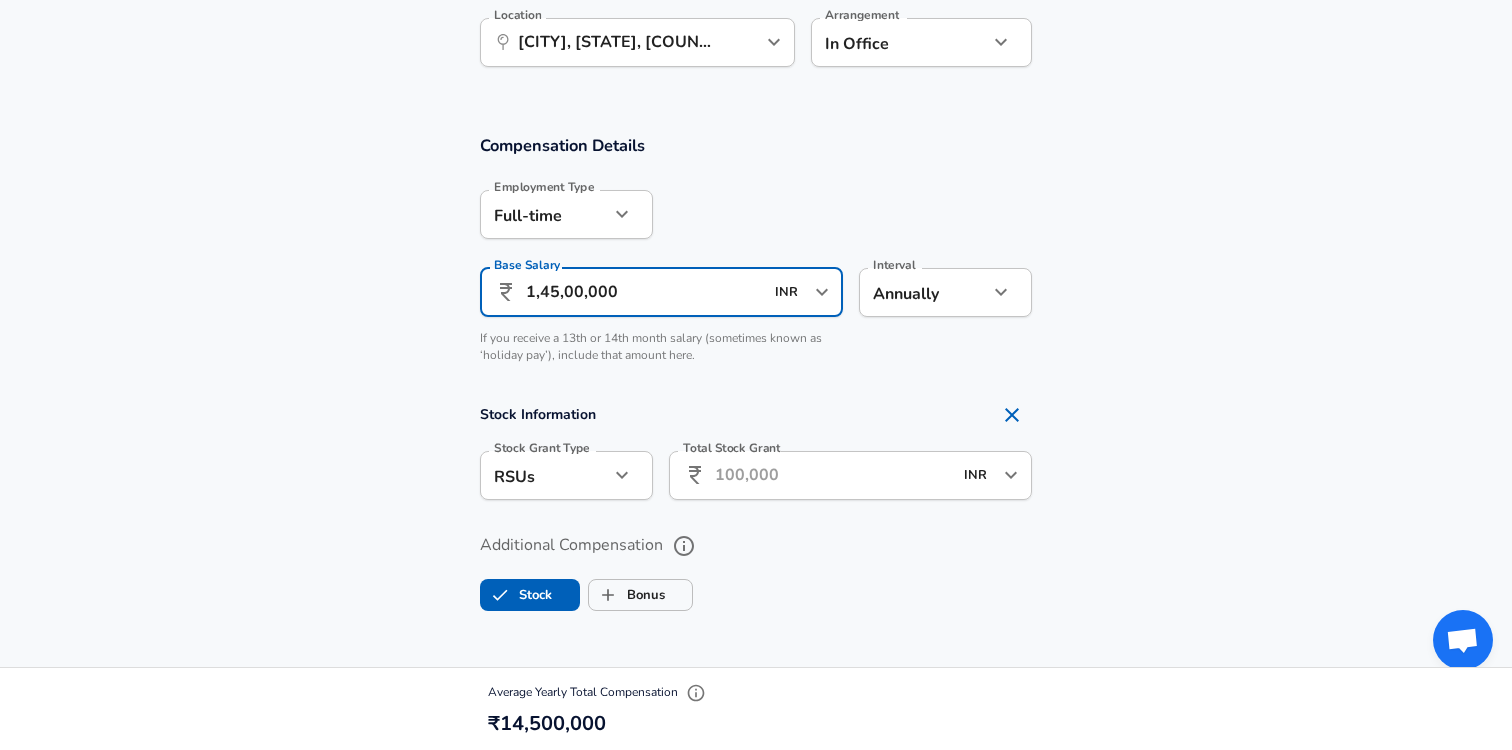 type on "1,45,00,000" 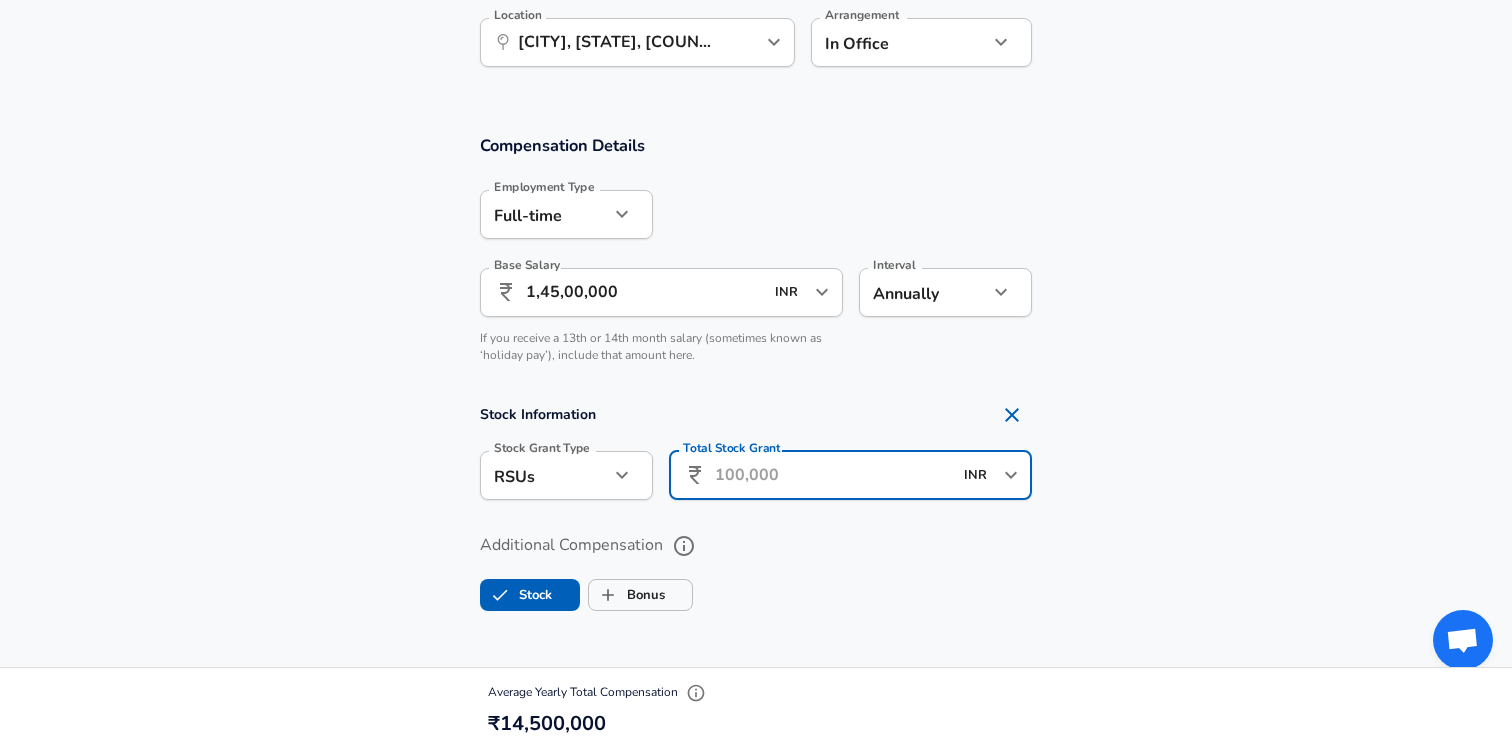click on "INR" at bounding box center [978, 475] 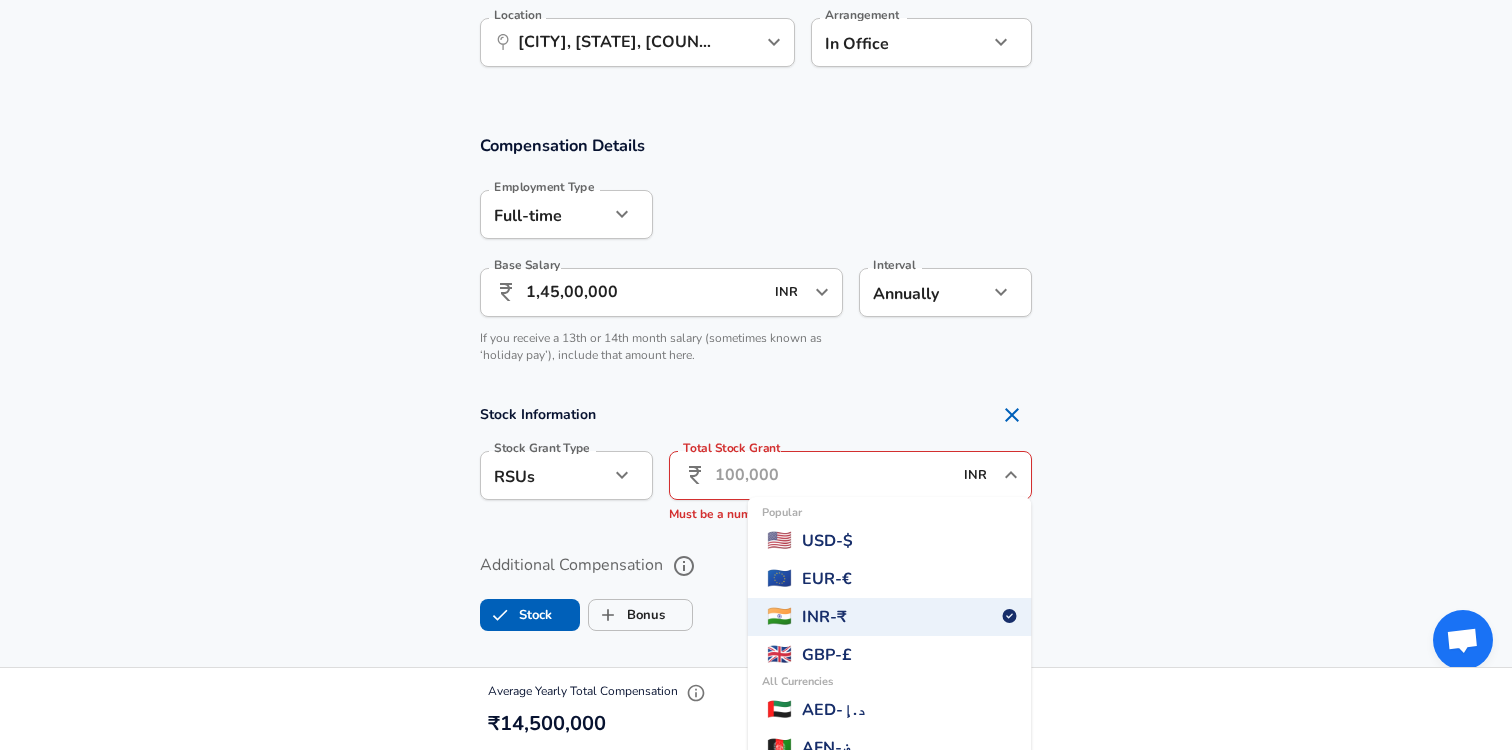 click on "USD  -  $" at bounding box center [827, 541] 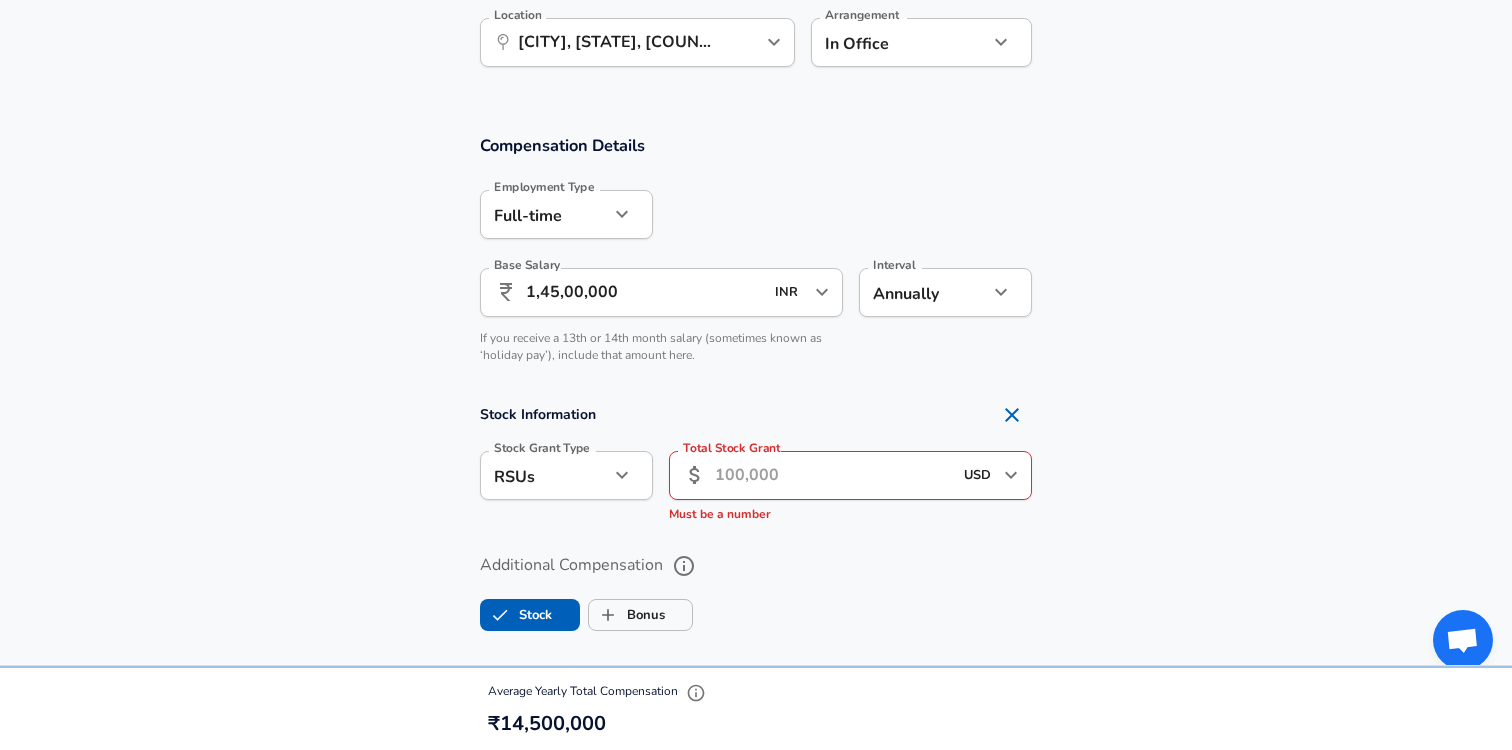 click on "Total Stock Grant" at bounding box center (833, 475) 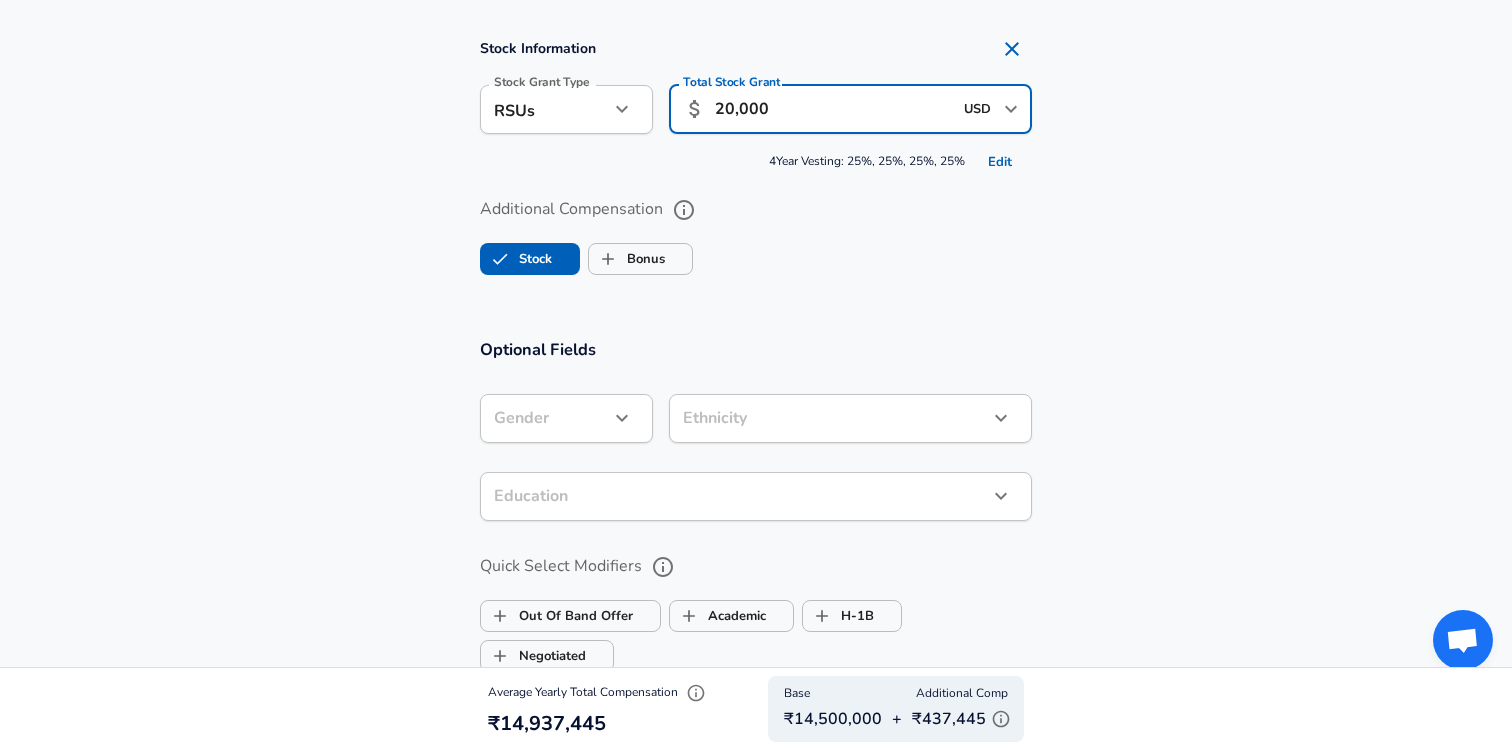 scroll, scrollTop: 1579, scrollLeft: 0, axis: vertical 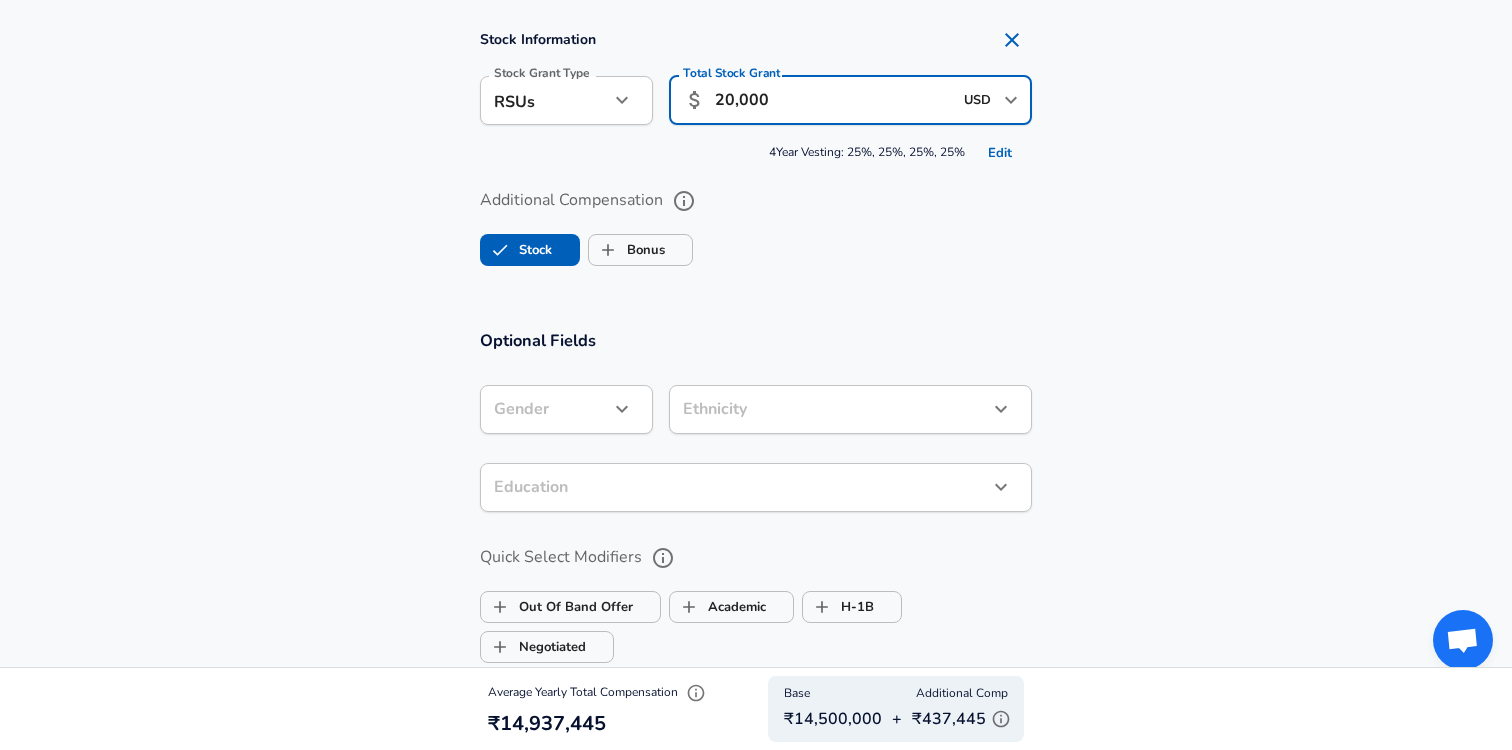 type on "20,000" 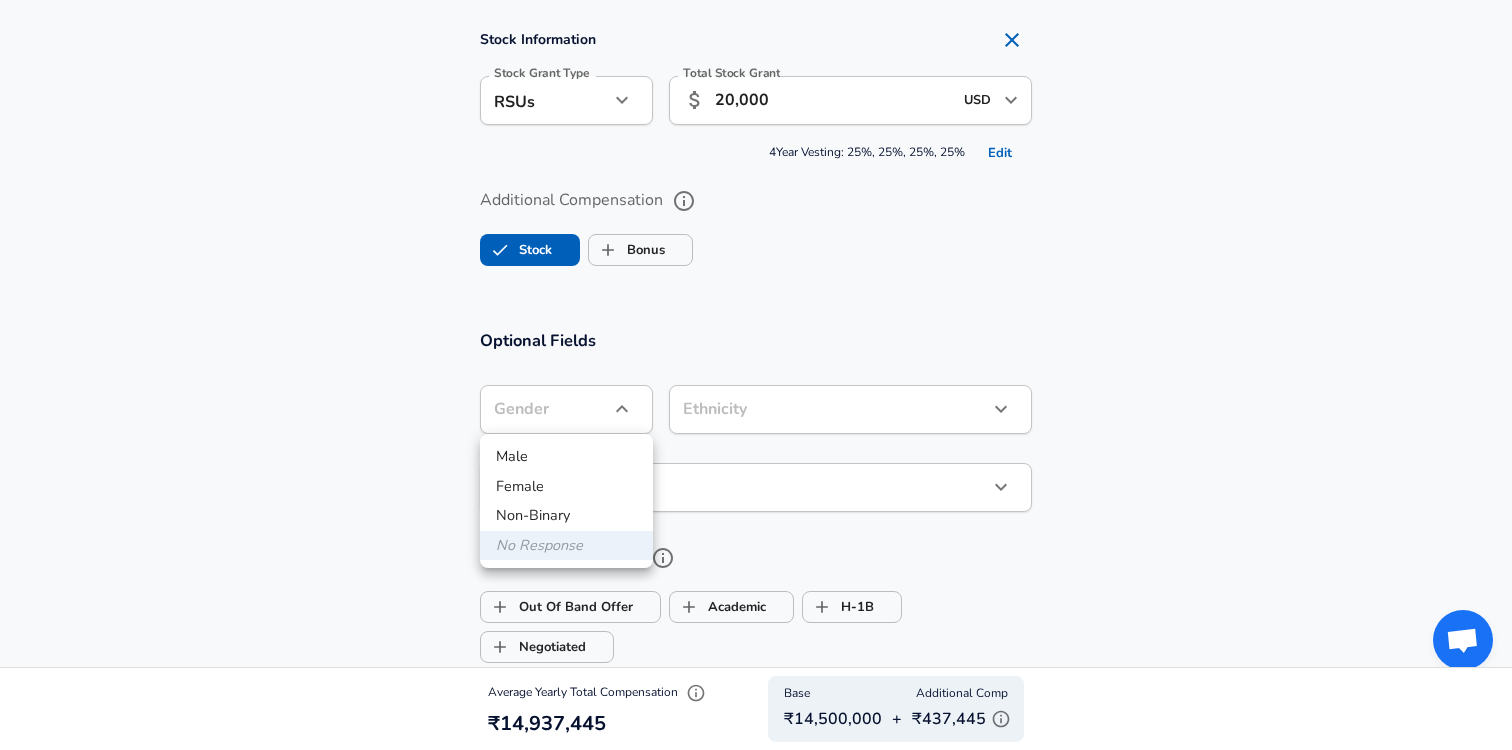 click on "Male" at bounding box center [566, 457] 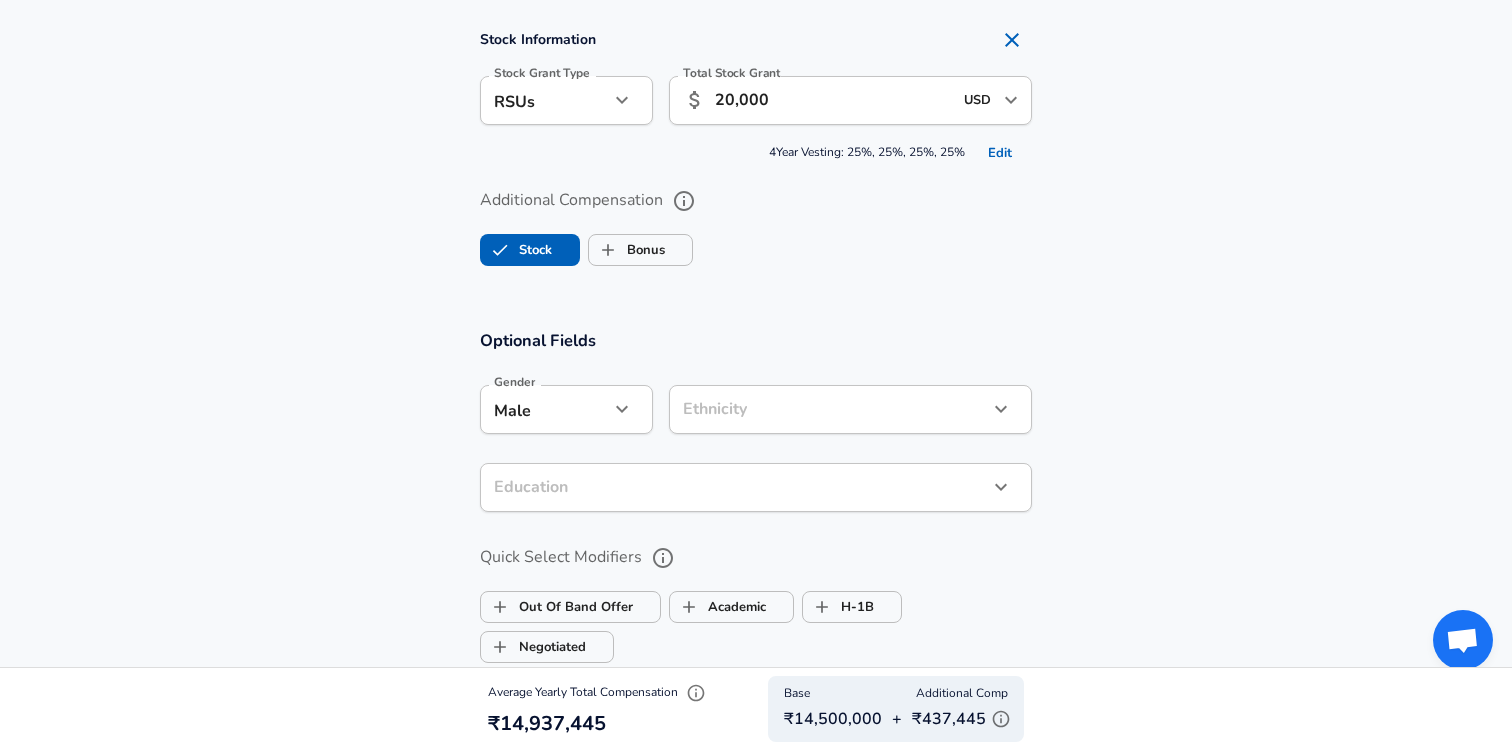 click on "Restart Add Your Salary Upload your offer letter   to verify your submission Enhance Privacy and Anonymity No Automatically hides specific fields until there are enough submissions to safely display the full details.   More Details Based on your submission and the data points that we have already collected, we will automatically hide and anonymize specific fields if there aren't enough data points to remain sufficiently anonymous. Company & Title Information   Enter the company you received your offer from Company Oracle Company   Select the title that closest resembles your official title. This should be similar to the title that was present on your offer letter. Title Associate Quality Analyst Title   Select a job family that best fits your role. If you can't find one, select 'Other' to enter a custom job family Job Family Software Engineer Job Family Select Specialization   Level IC-1" at bounding box center (756, -1204) 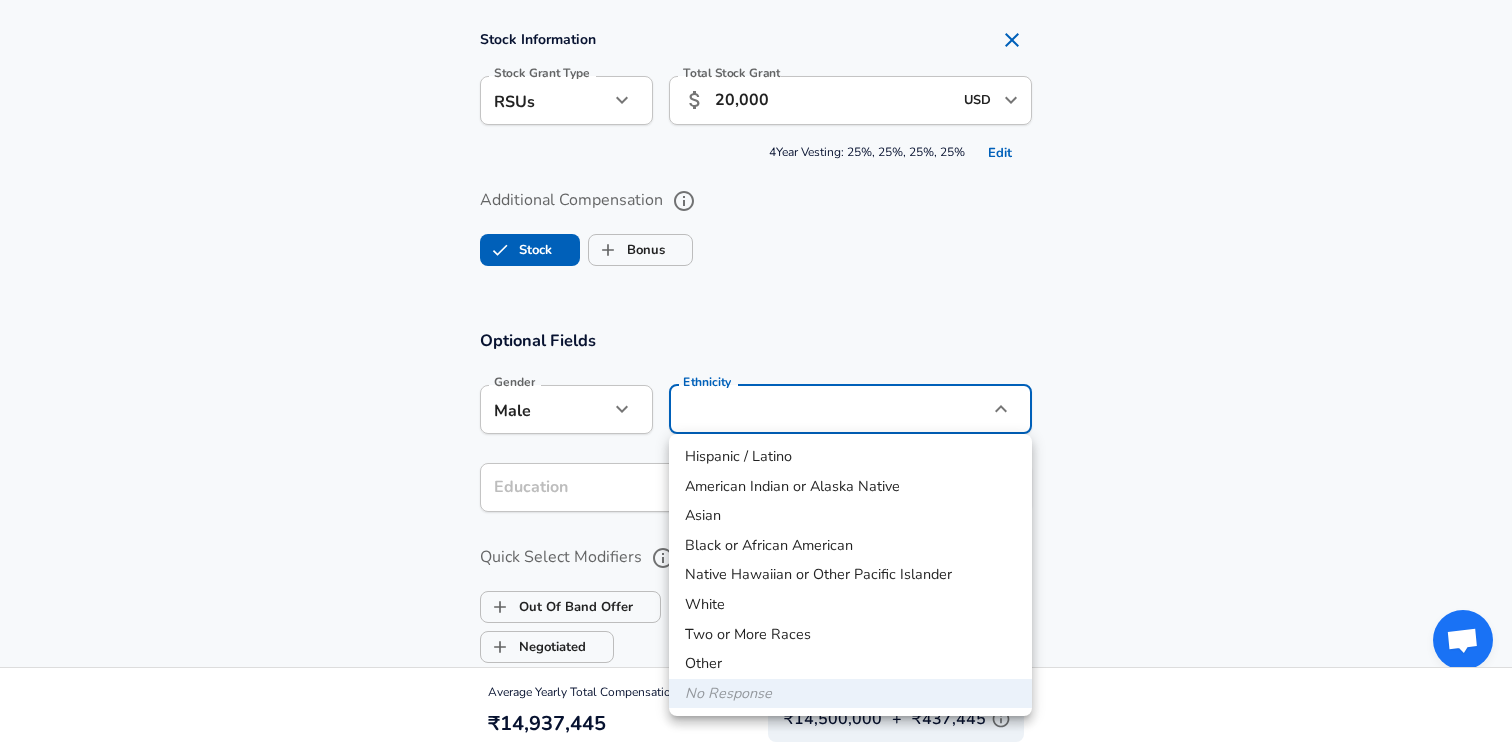 click on "Asian" at bounding box center (850, 516) 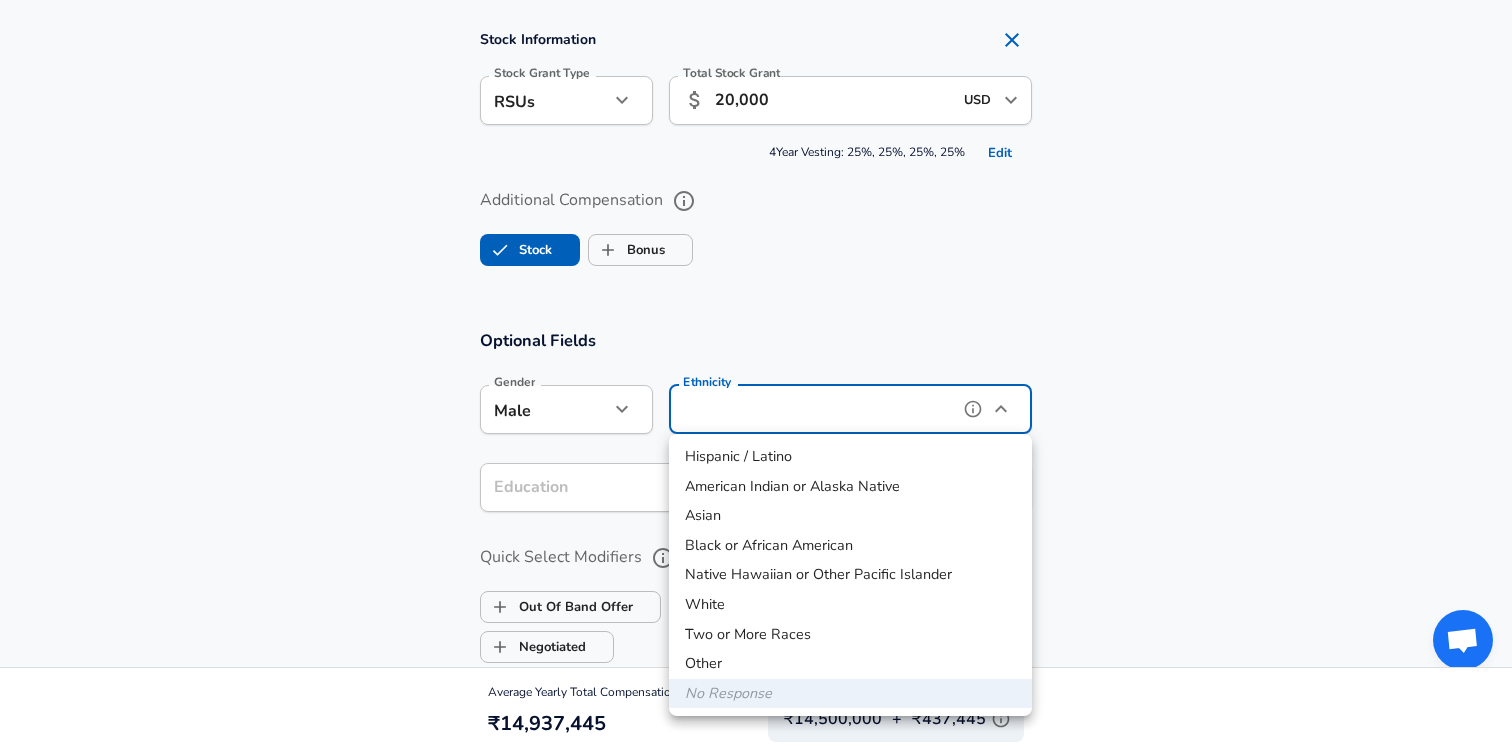 type on "Asian" 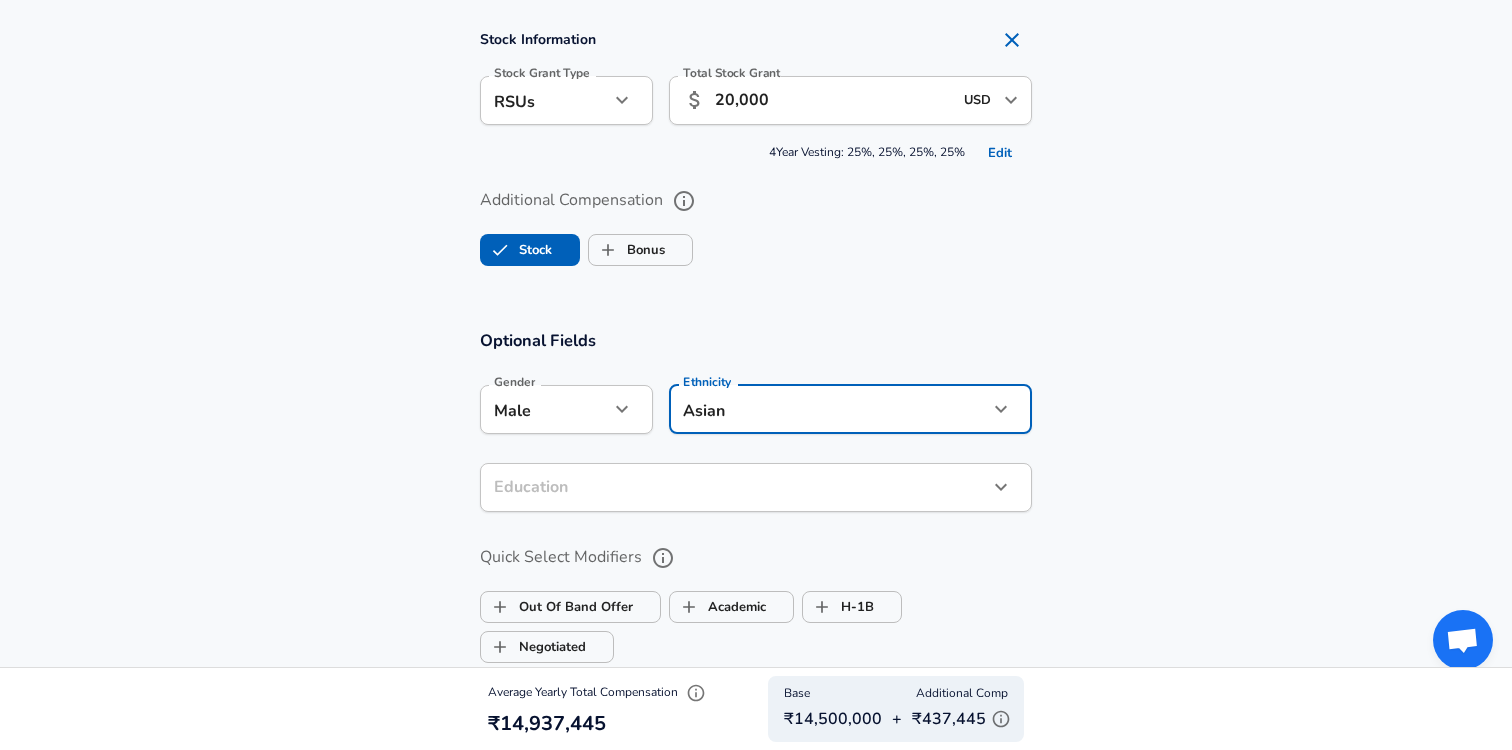click on "Restart Add Your Salary Upload your offer letter   to verify your submission Enhance Privacy and Anonymity No Automatically hides specific fields until there are enough submissions to safely display the full details.   More Details Based on your submission and the data points that we have already collected, we will automatically hide and anonymize specific fields if there aren't enough data points to remain sufficiently anonymous. Company & Title Information   Enter the company you received your offer from Company Oracle Company   Select the title that closest resembles your official title. This should be similar to the title that was present on your offer letter. Title Associate Quality Analyst Title   Select a job family that best fits your role. If you can't find one, select 'Other' to enter a custom job family Job Family Software Engineer Job Family Select Specialization   Level IC-1" at bounding box center (756, -1204) 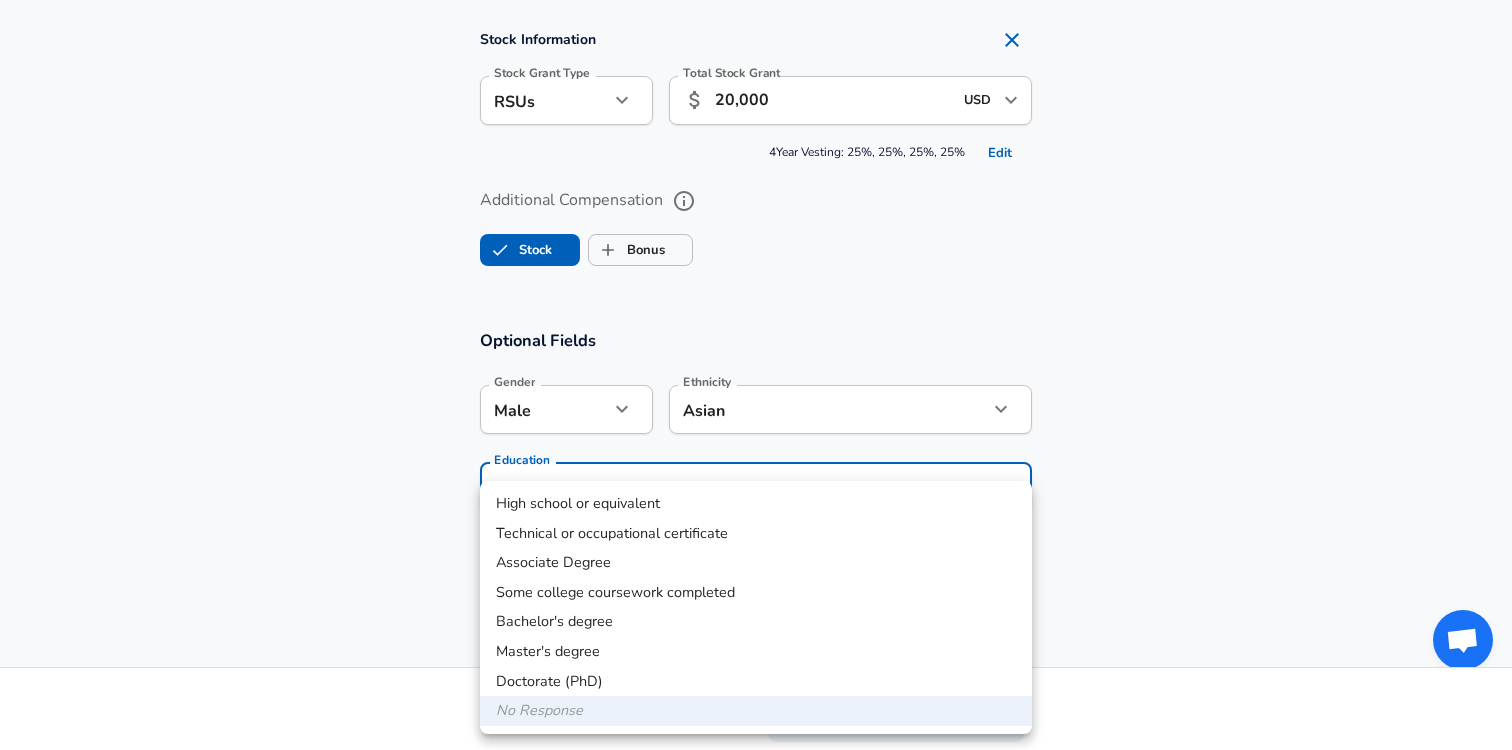 click on "Bachelor's degree" at bounding box center (756, 622) 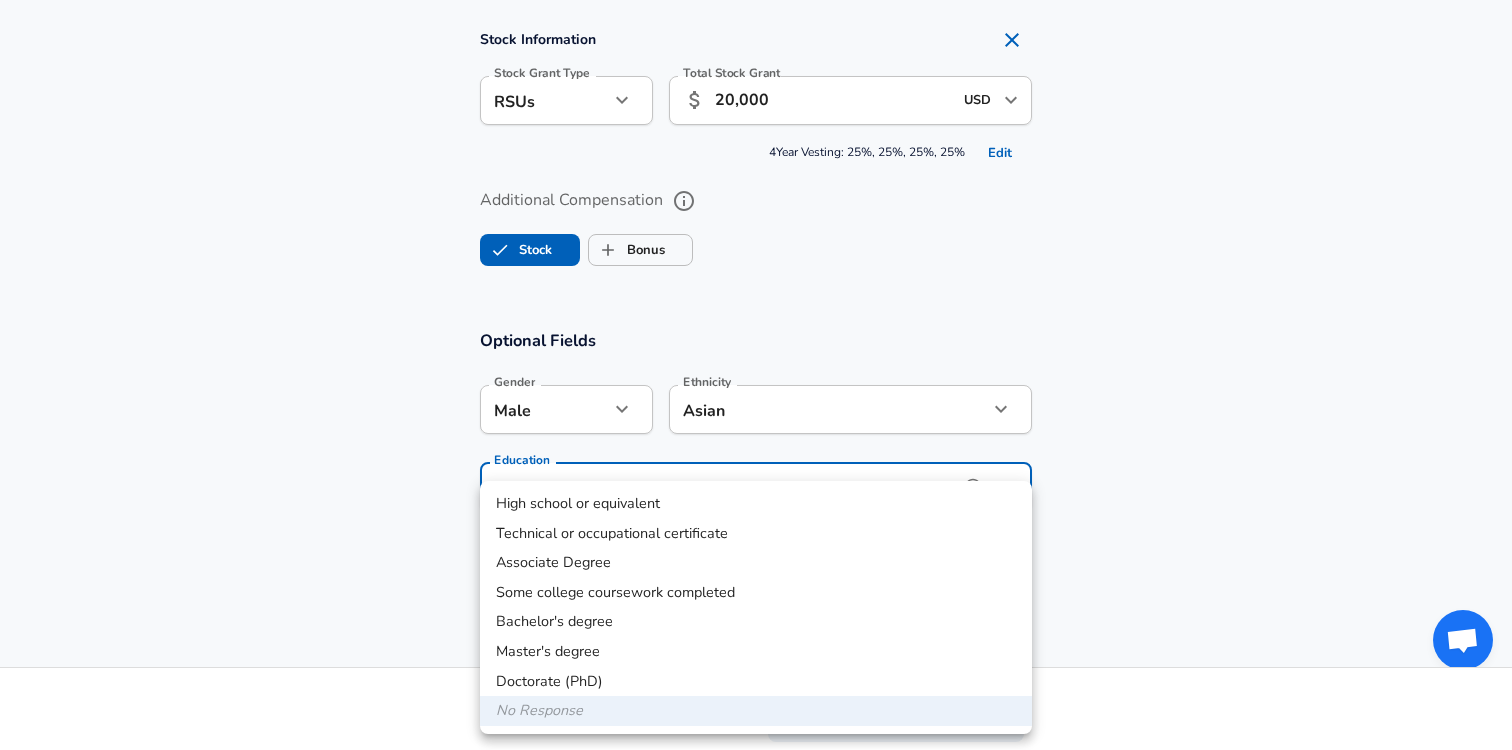 type on "Bachelors degree" 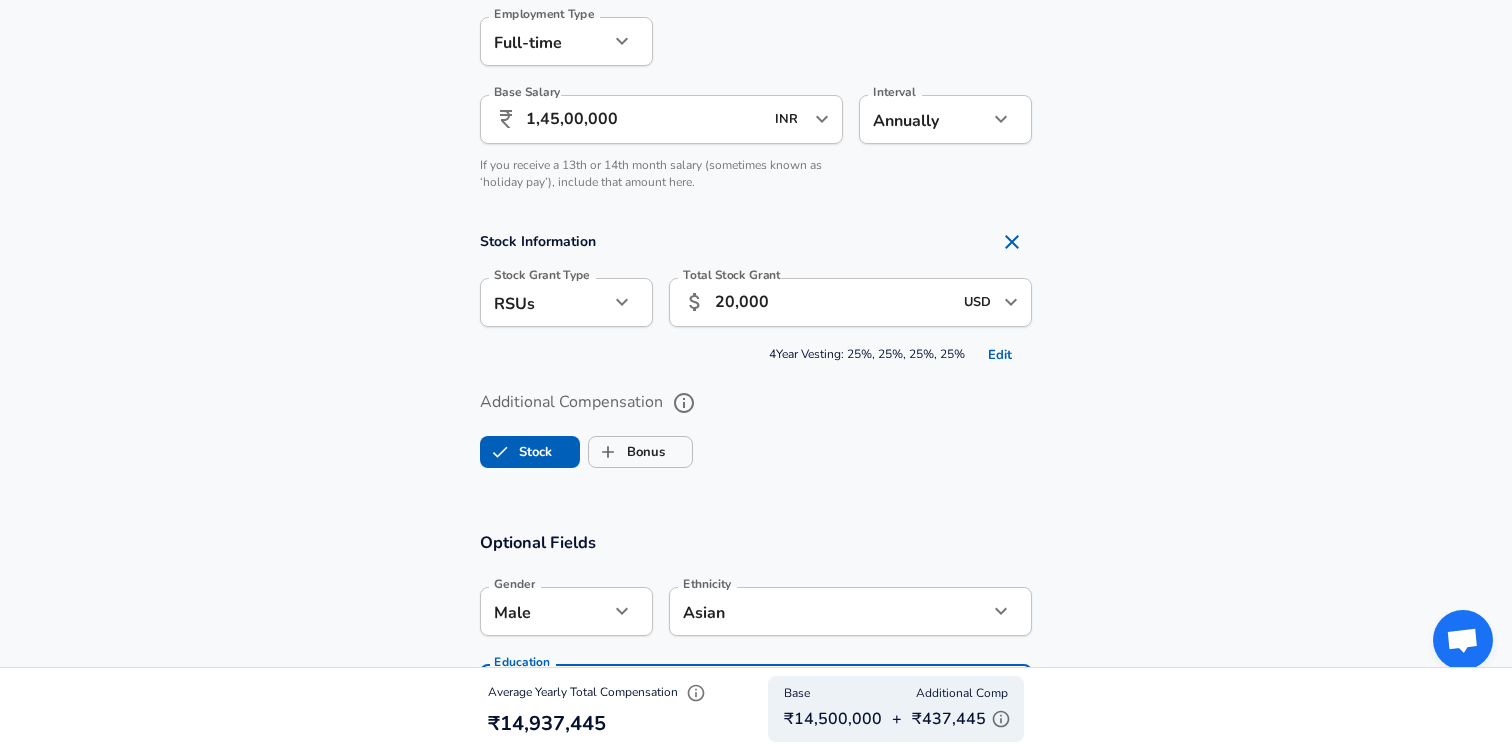 scroll, scrollTop: 1376, scrollLeft: 0, axis: vertical 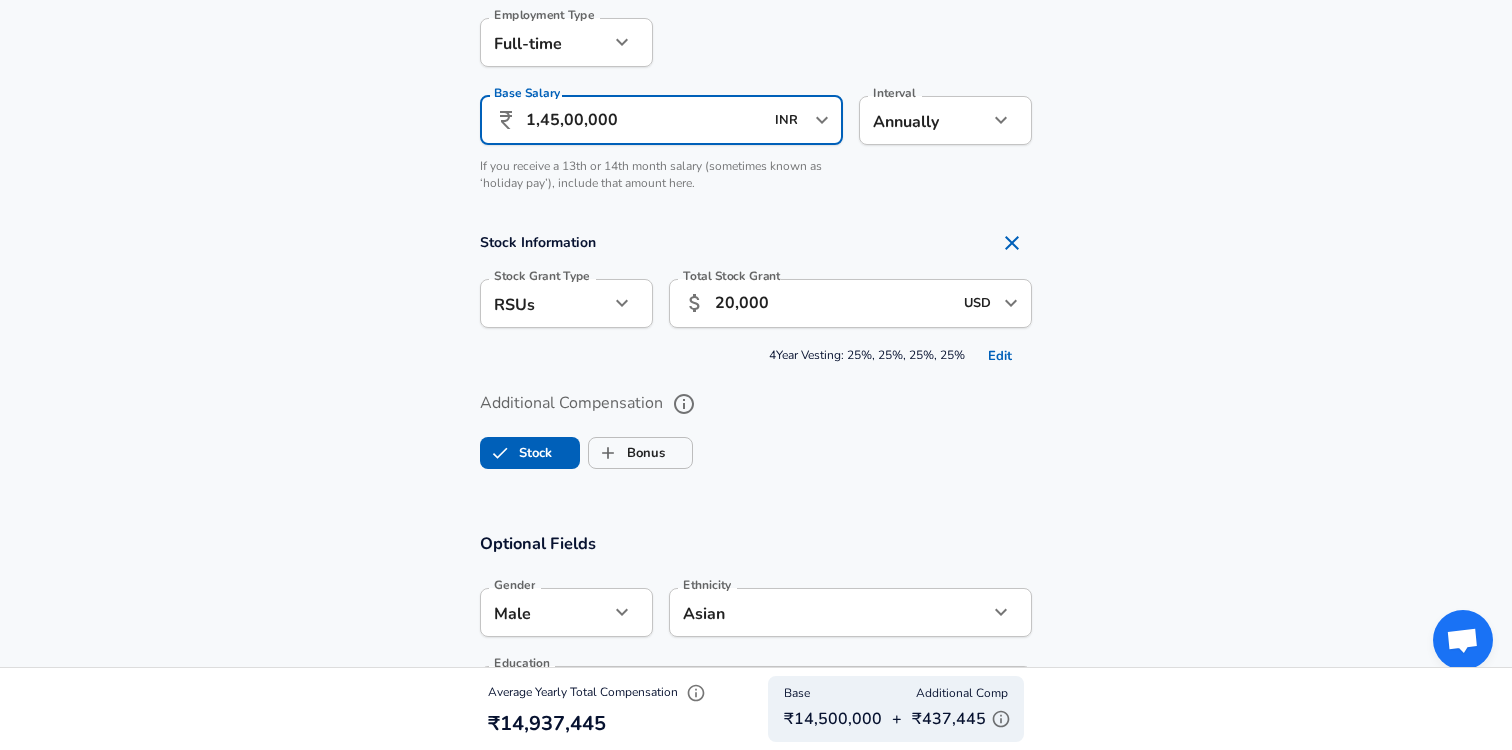 click on "1,45,00,000" at bounding box center [644, 120] 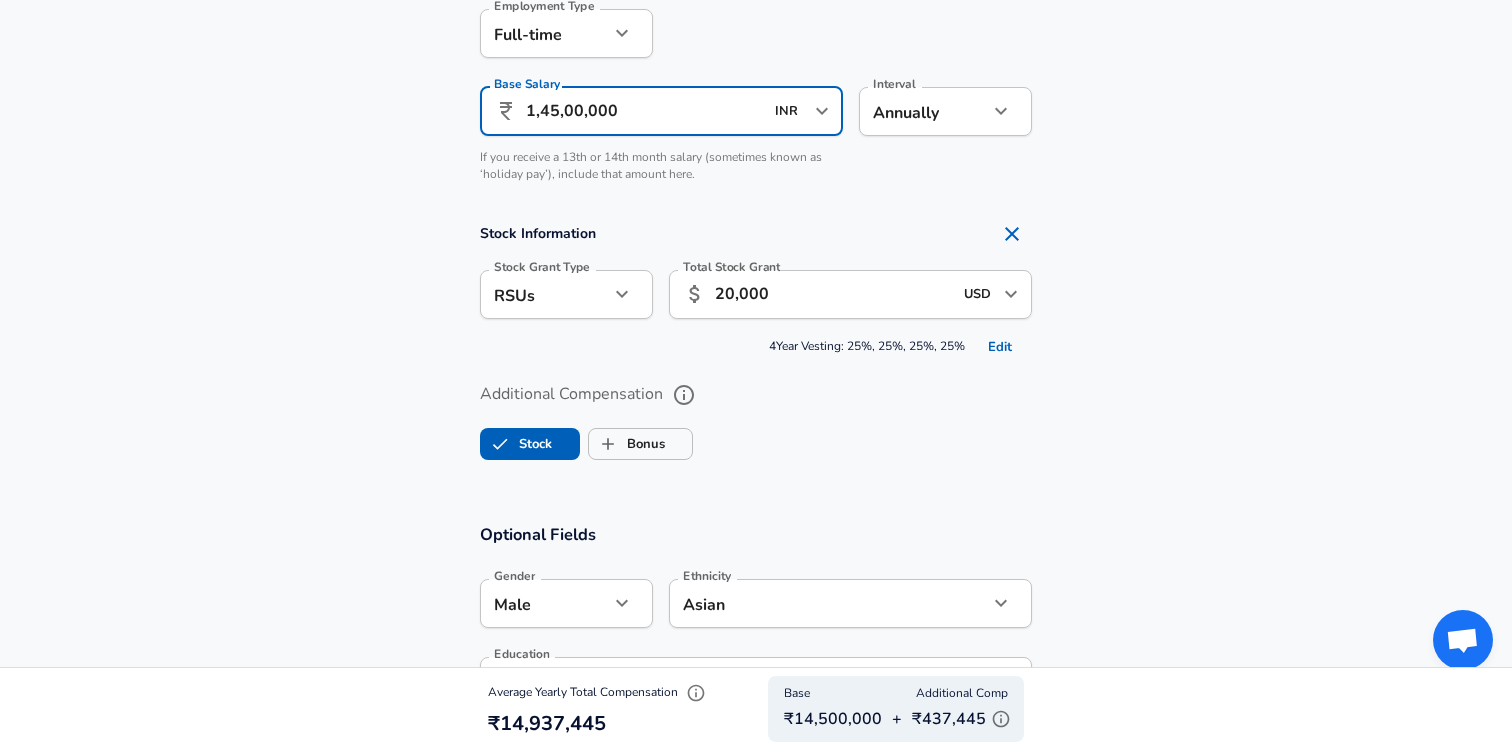scroll, scrollTop: 1370, scrollLeft: 0, axis: vertical 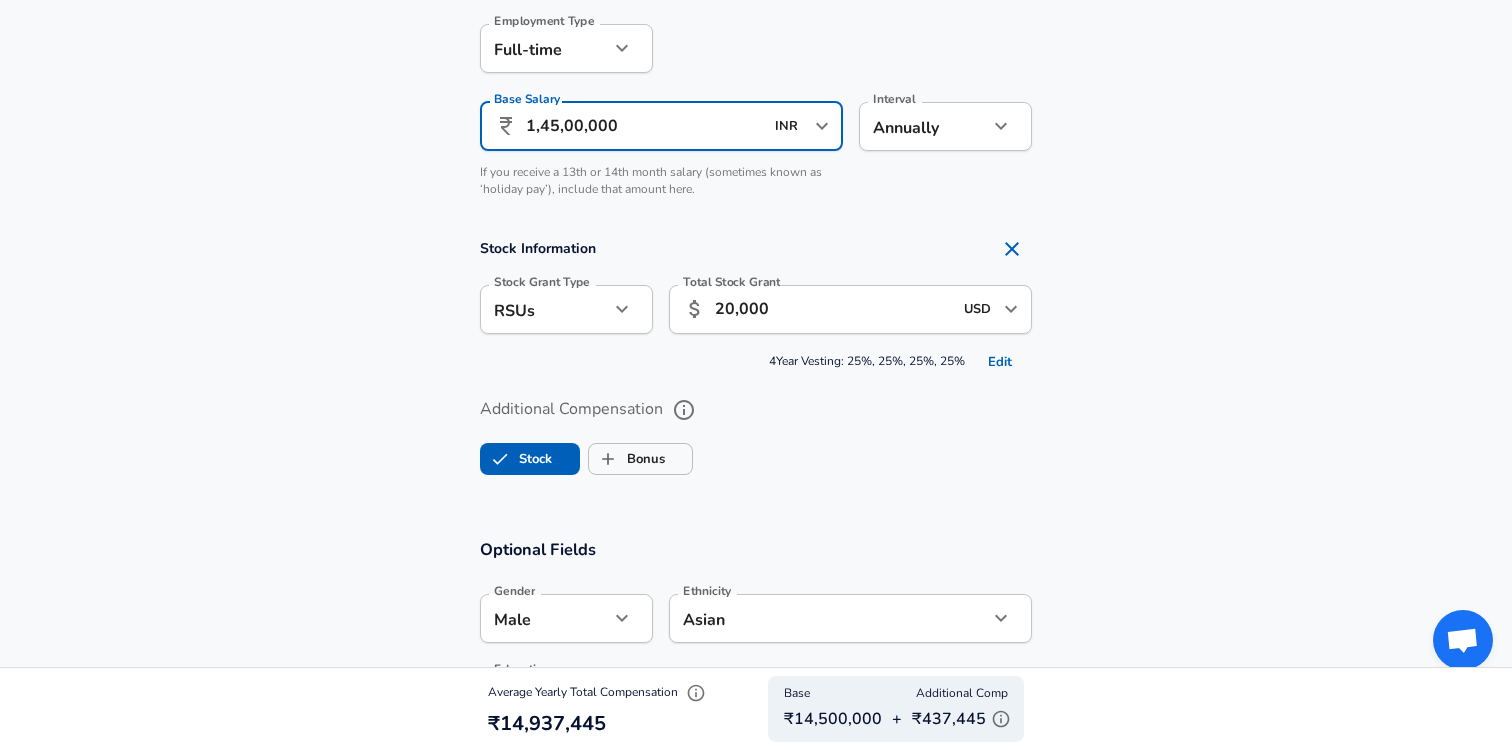 click on "1,45,00,000" at bounding box center [644, 126] 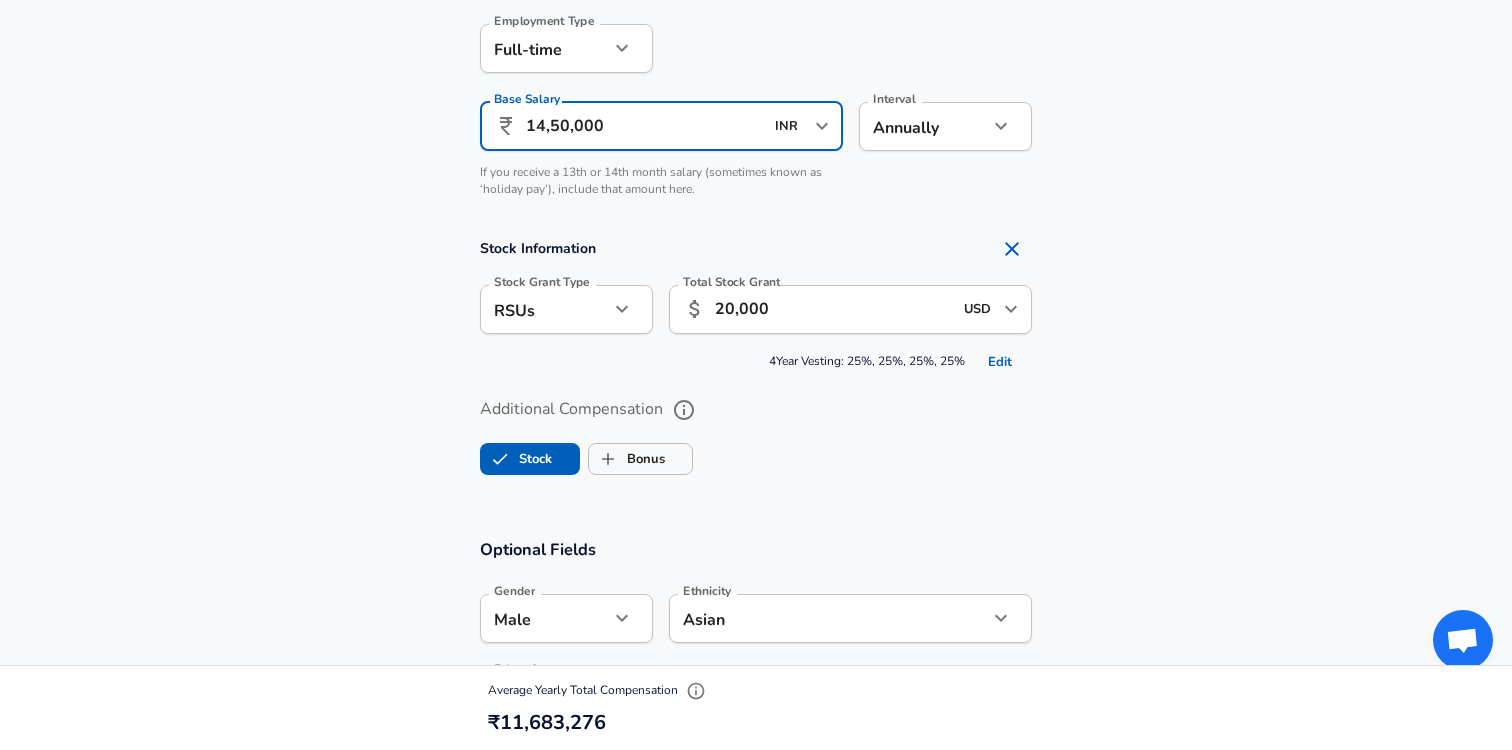 scroll, scrollTop: 0, scrollLeft: 0, axis: both 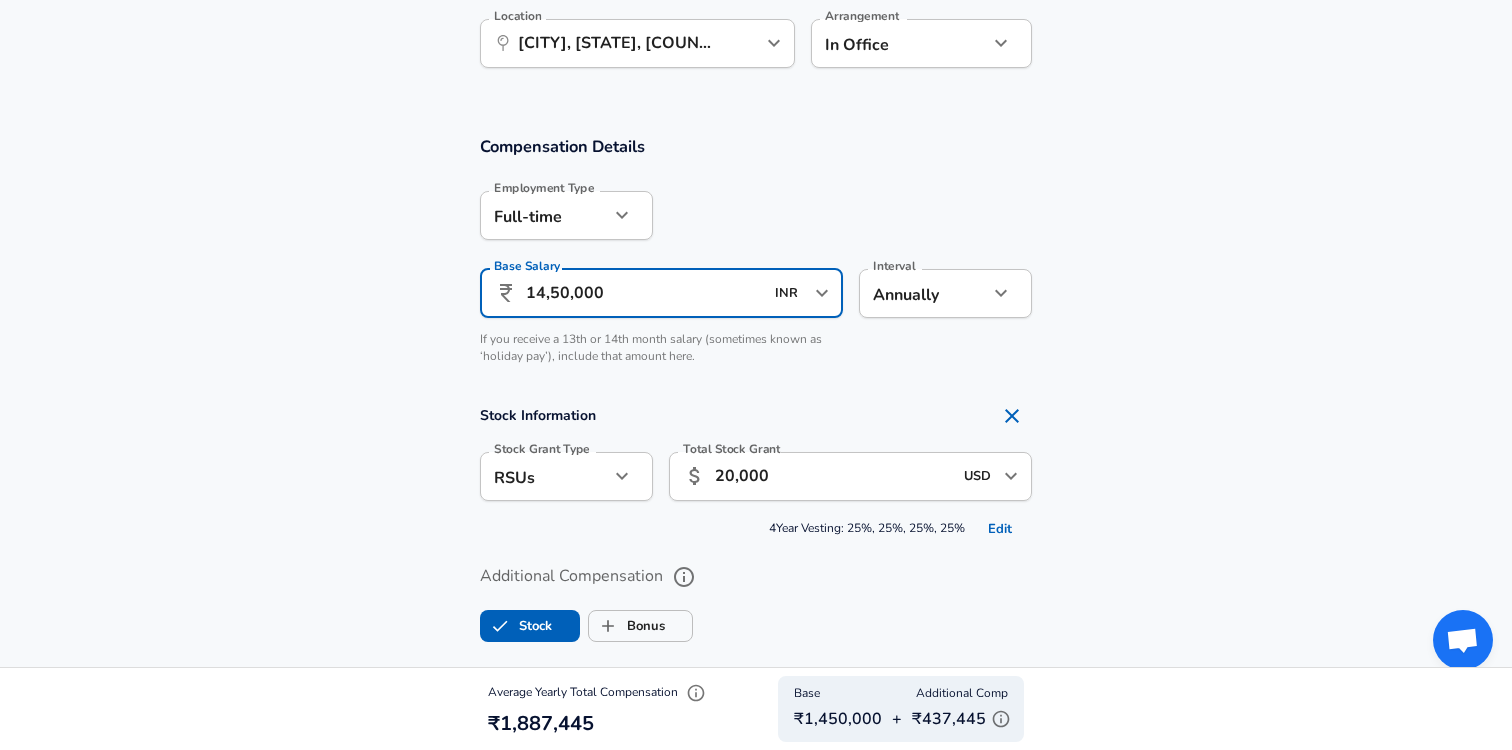 type on "14,50,000" 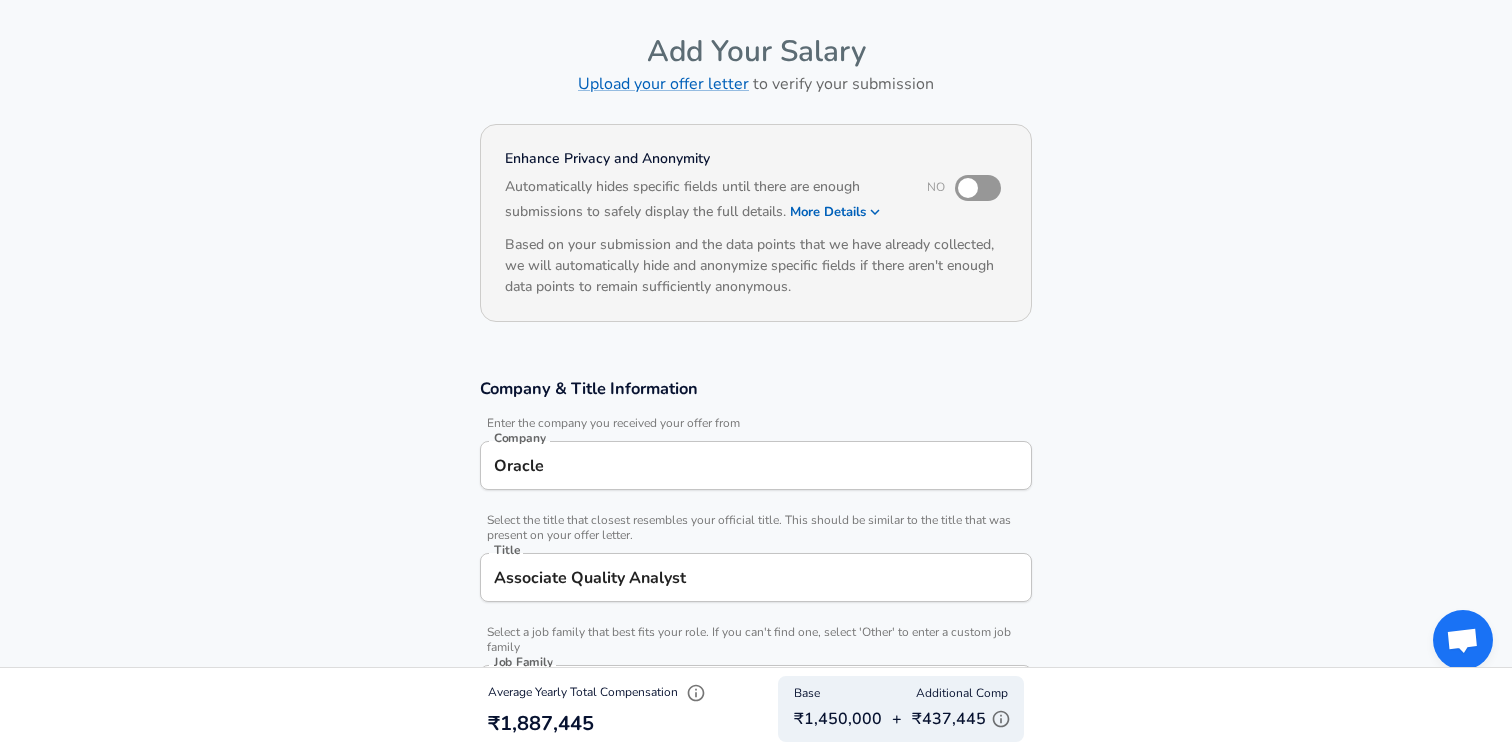 scroll, scrollTop: 0, scrollLeft: 0, axis: both 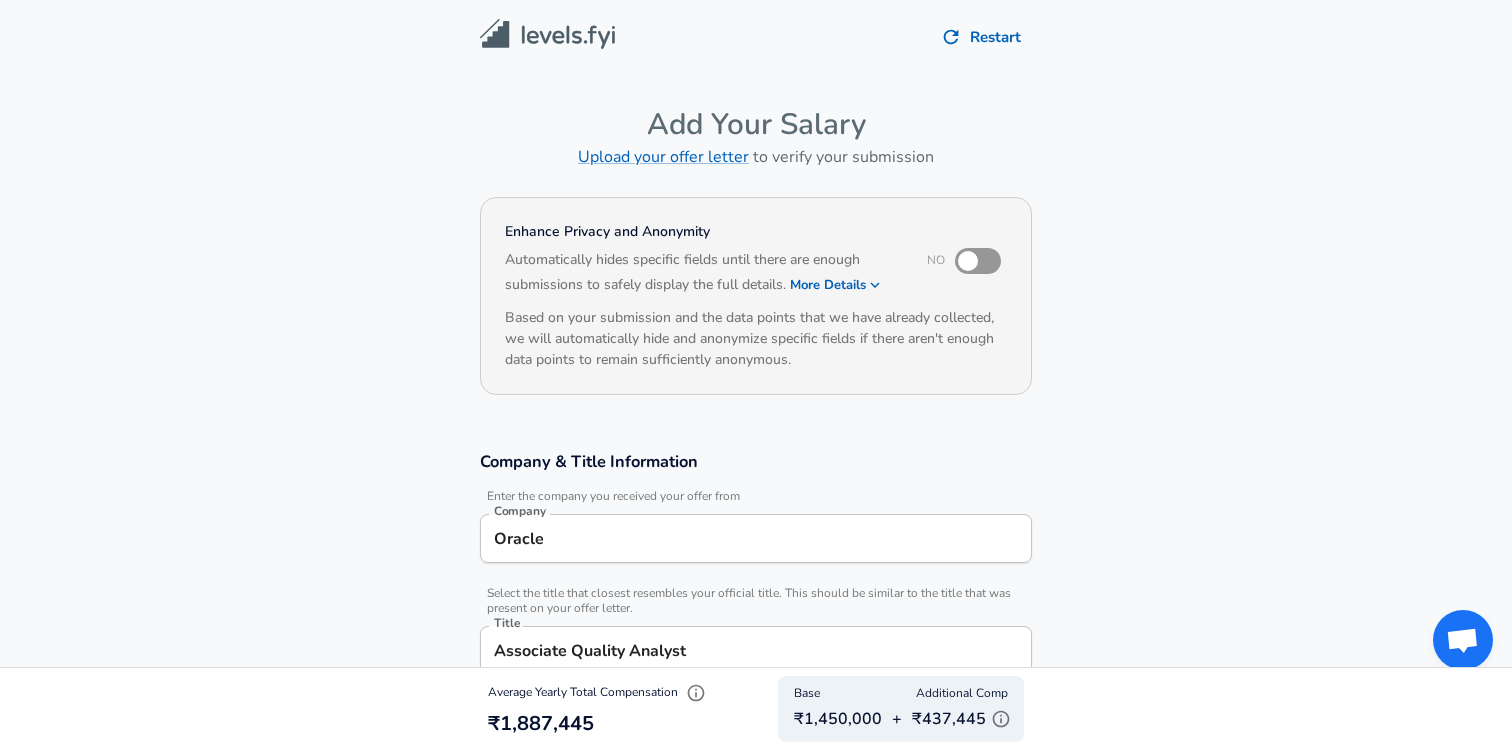 click at bounding box center [968, 261] 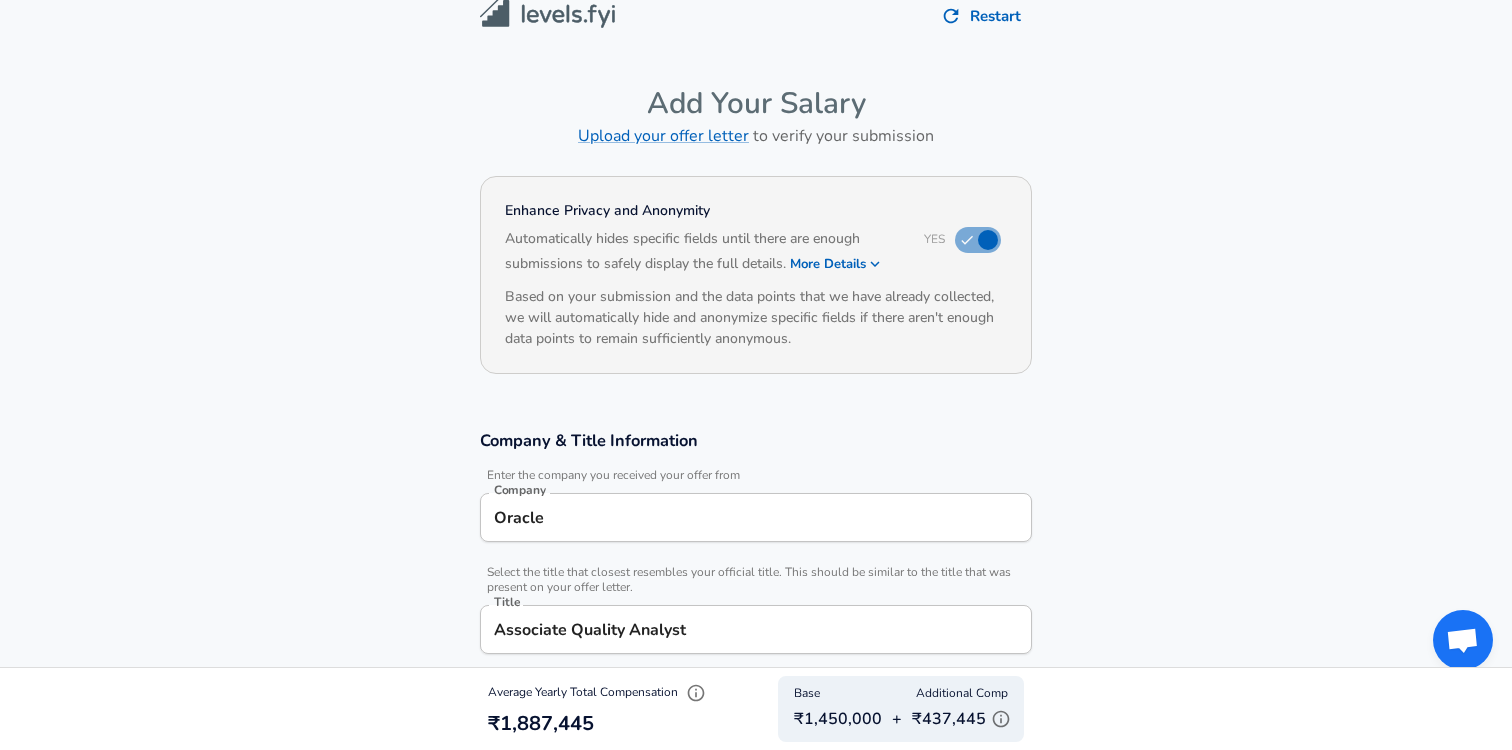 scroll, scrollTop: 0, scrollLeft: 0, axis: both 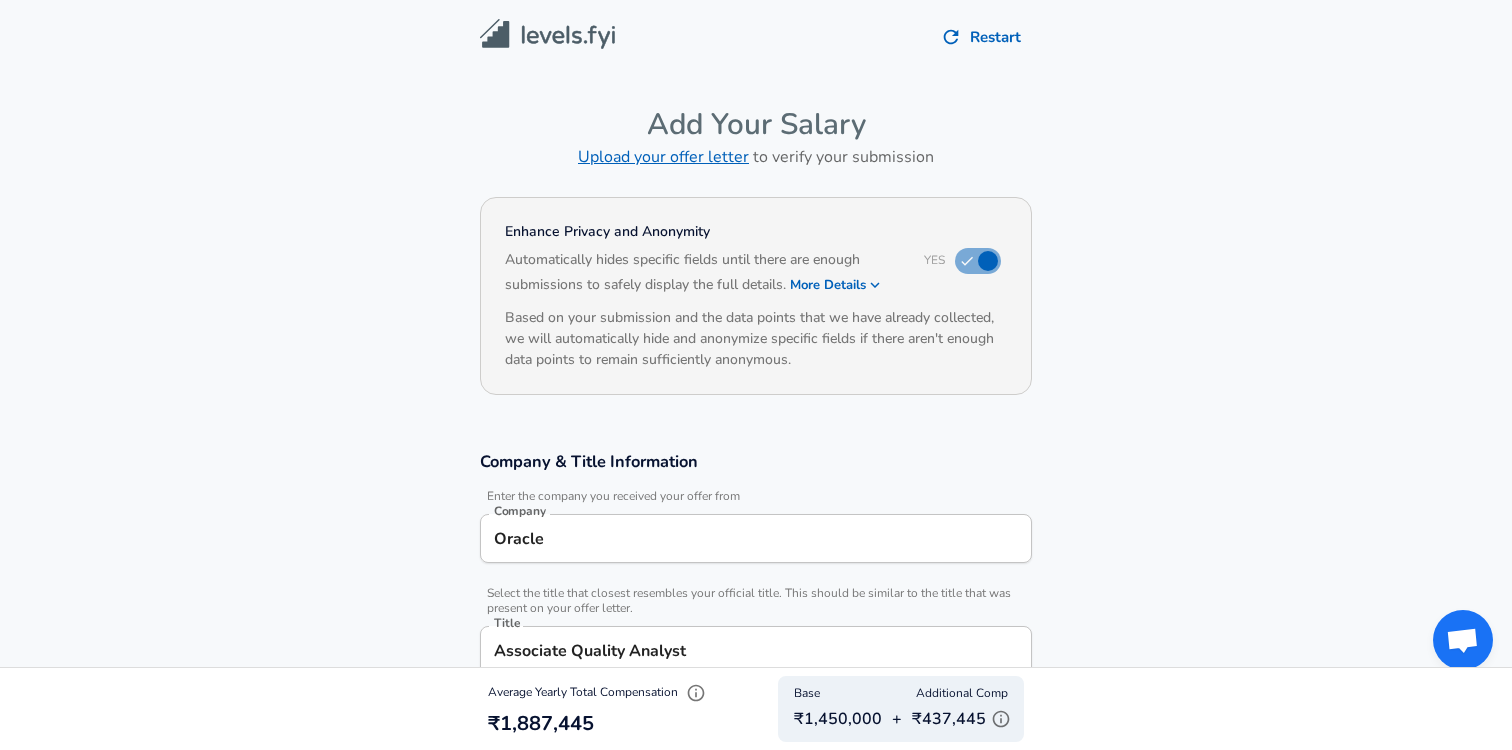 click on "Upload your offer letter" at bounding box center (663, 157) 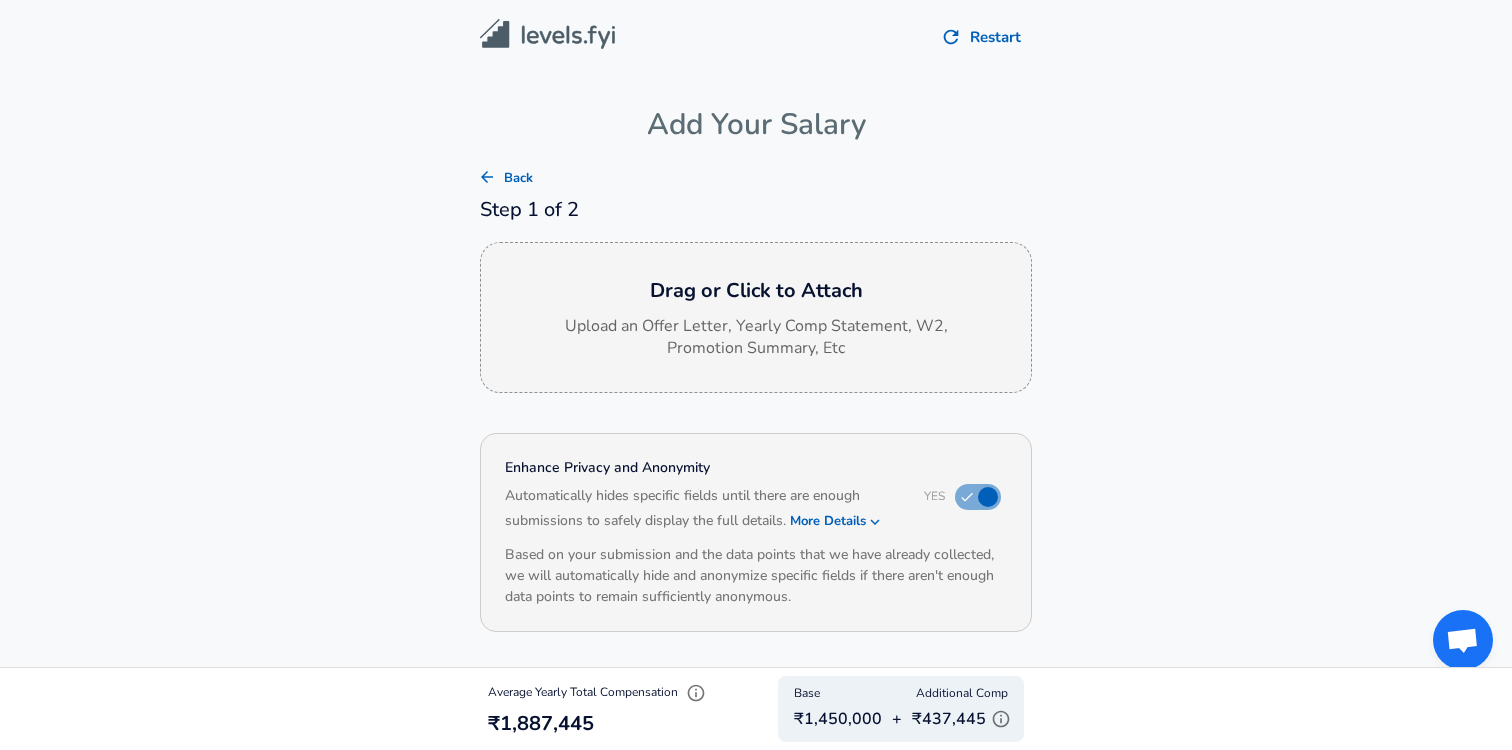 click on "Drag or Click to Attach" at bounding box center [756, 291] 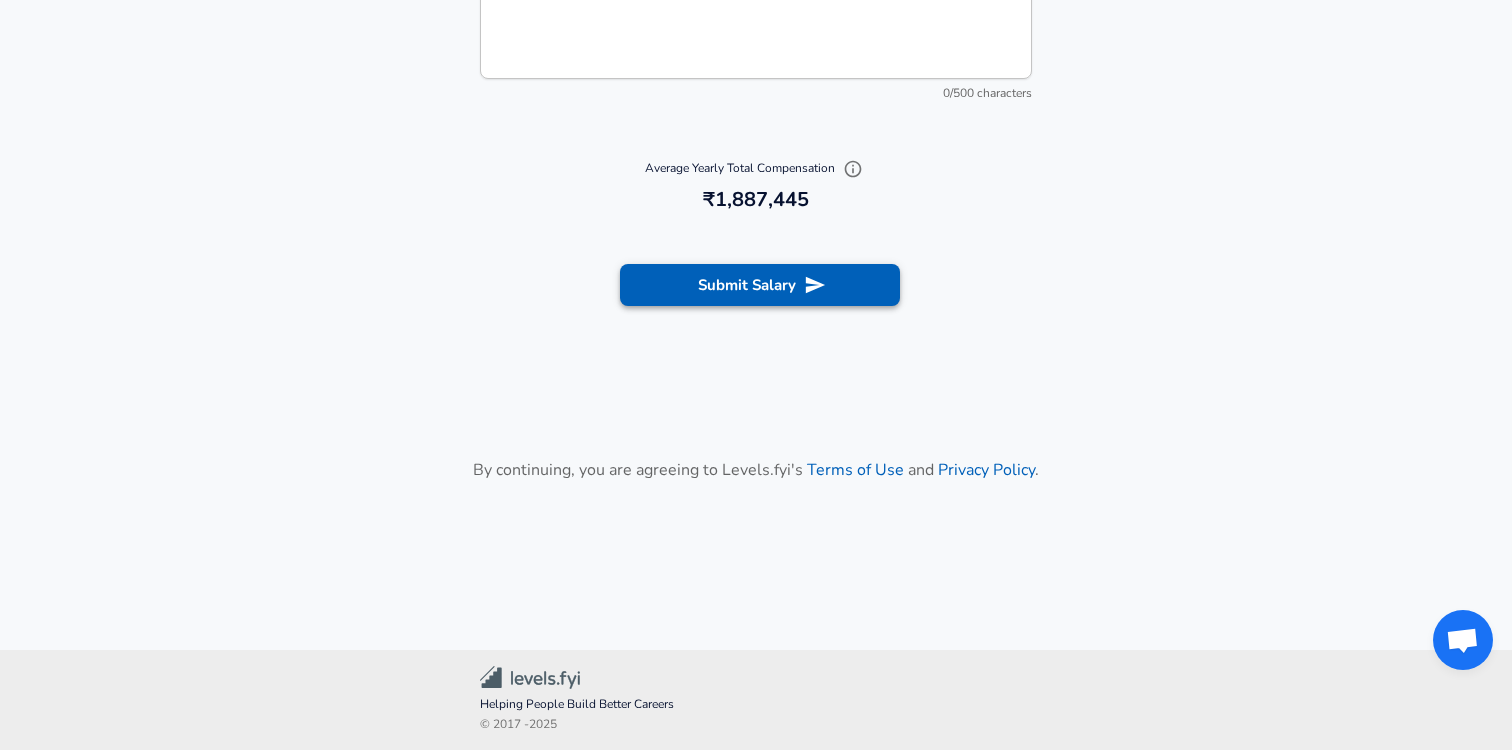 click on "Submit Salary" at bounding box center [760, 285] 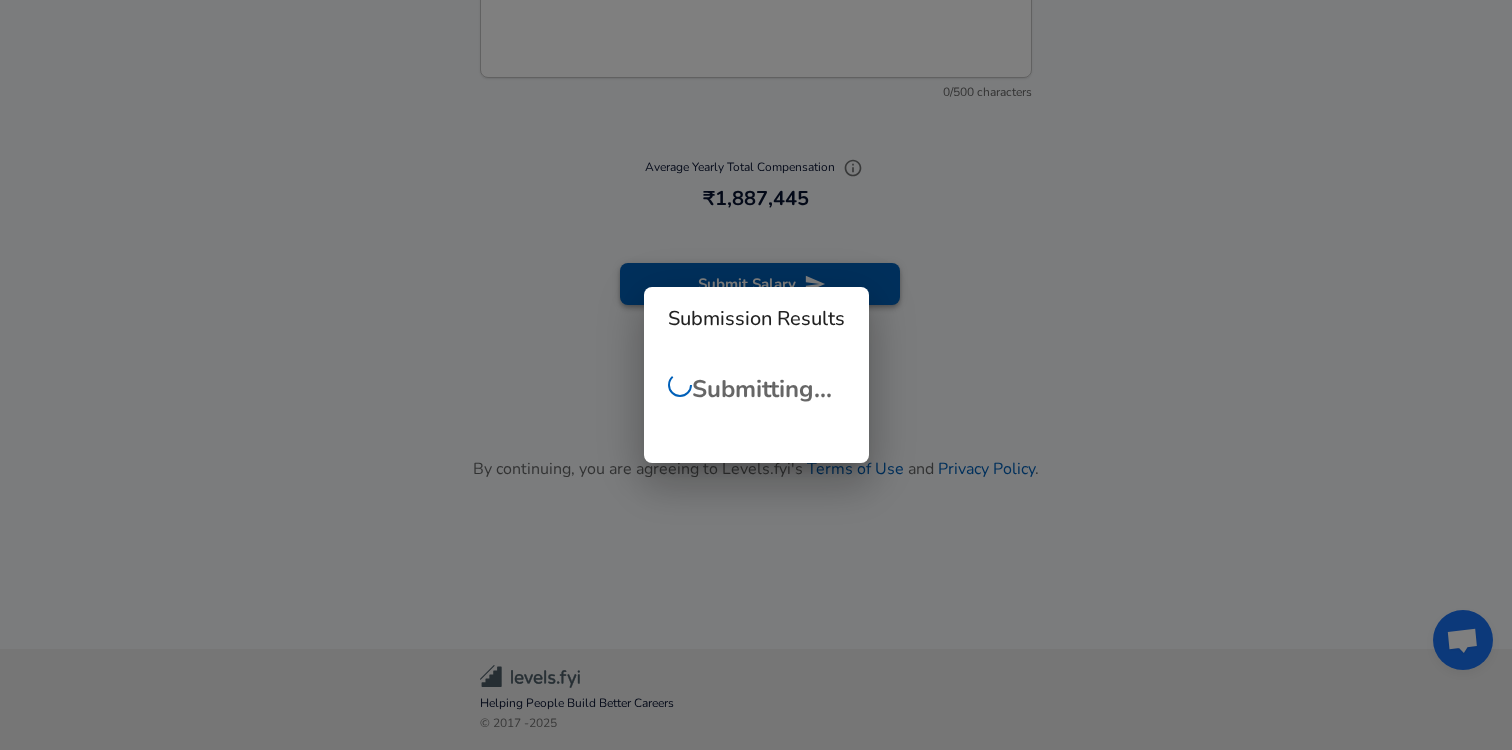 scroll, scrollTop: 2589, scrollLeft: 0, axis: vertical 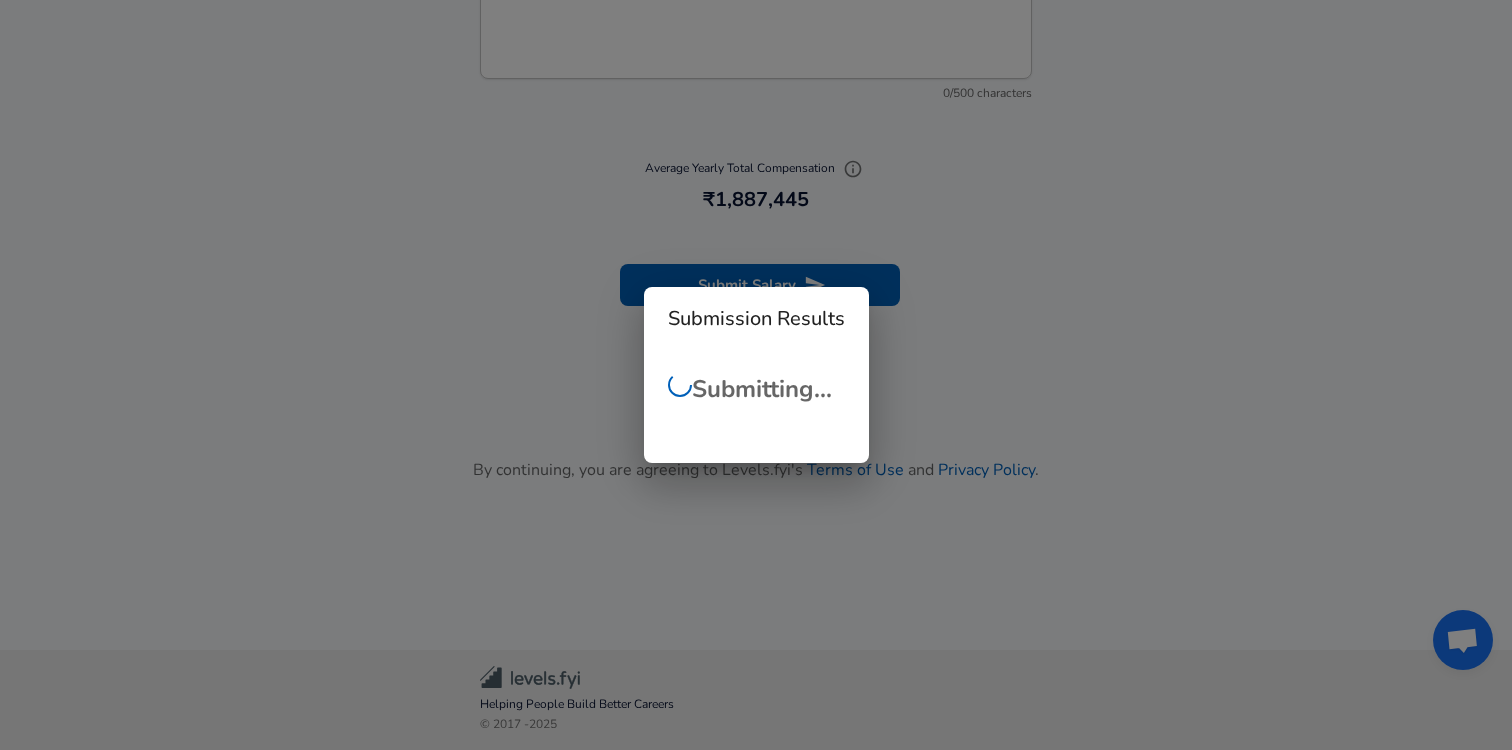 checkbox on "false" 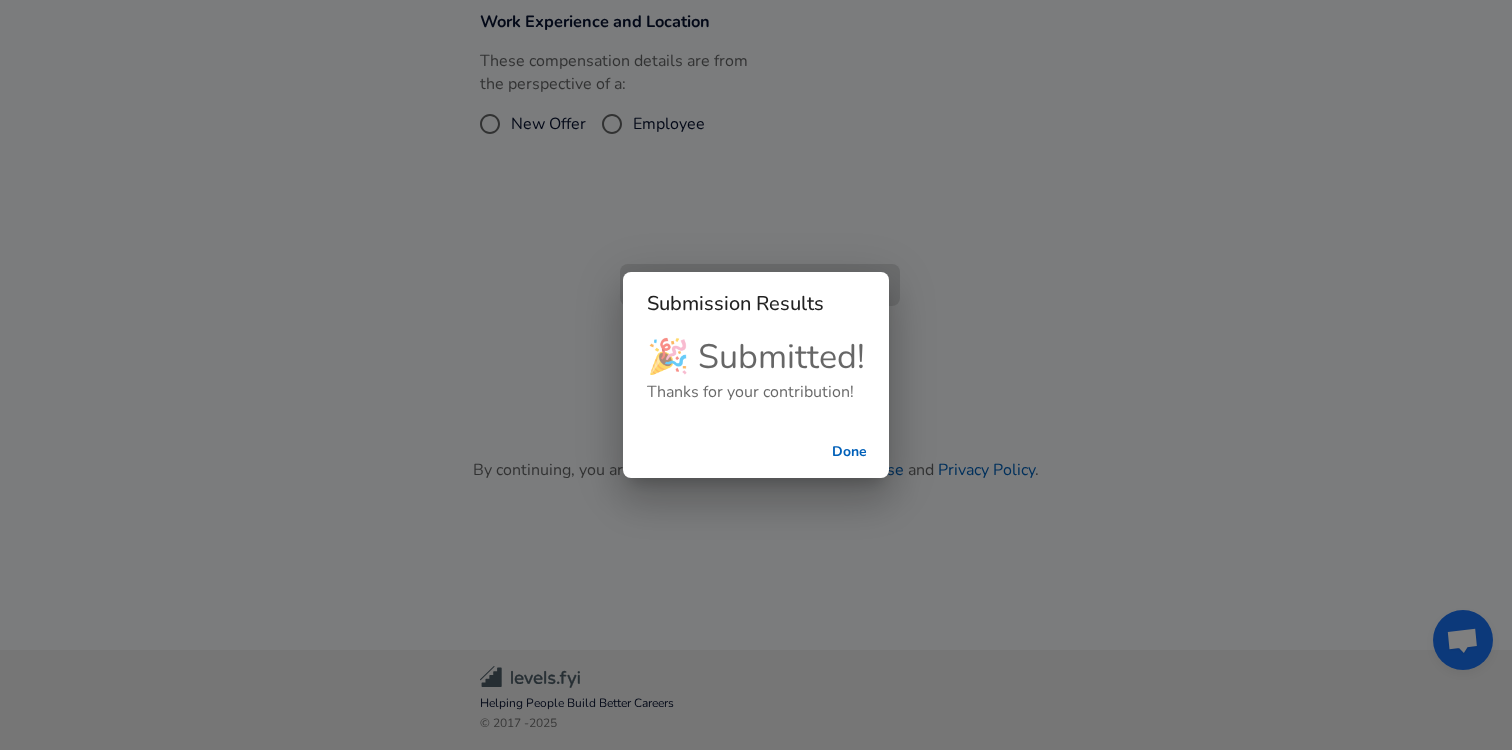 scroll, scrollTop: 846, scrollLeft: 0, axis: vertical 